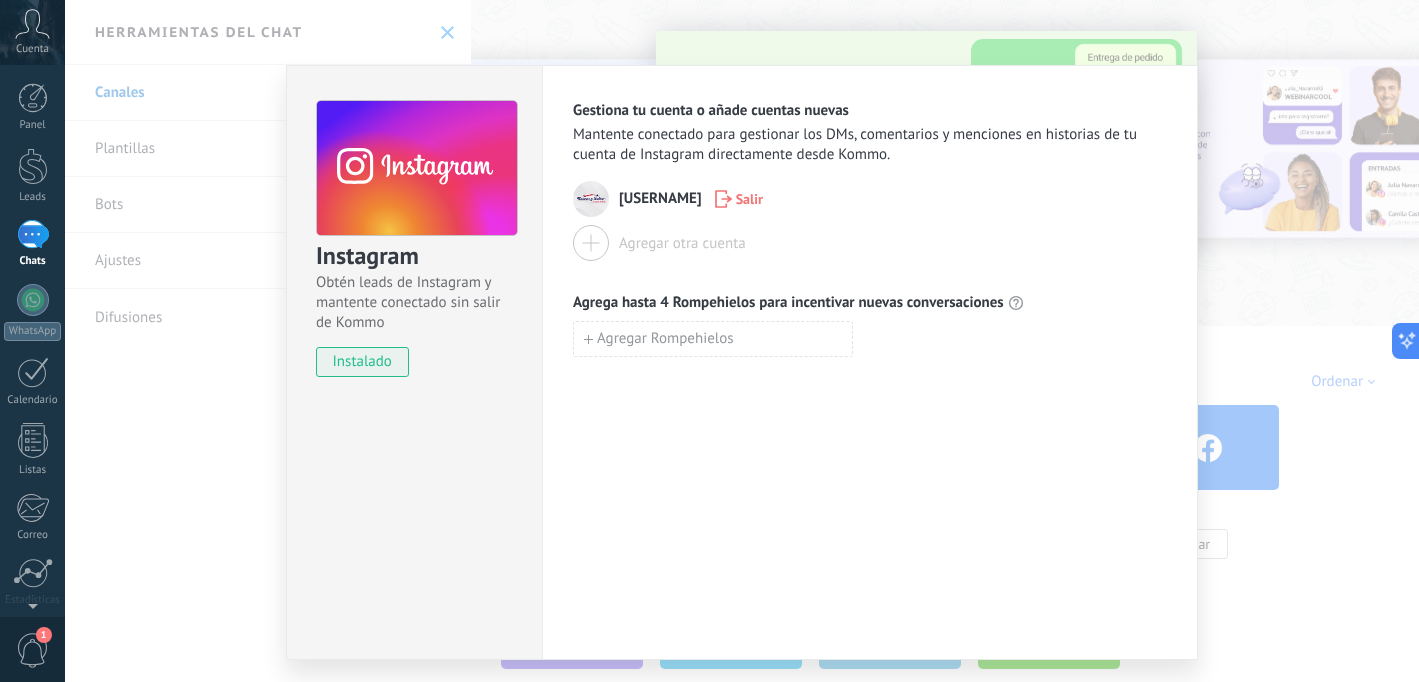 scroll, scrollTop: 0, scrollLeft: 0, axis: both 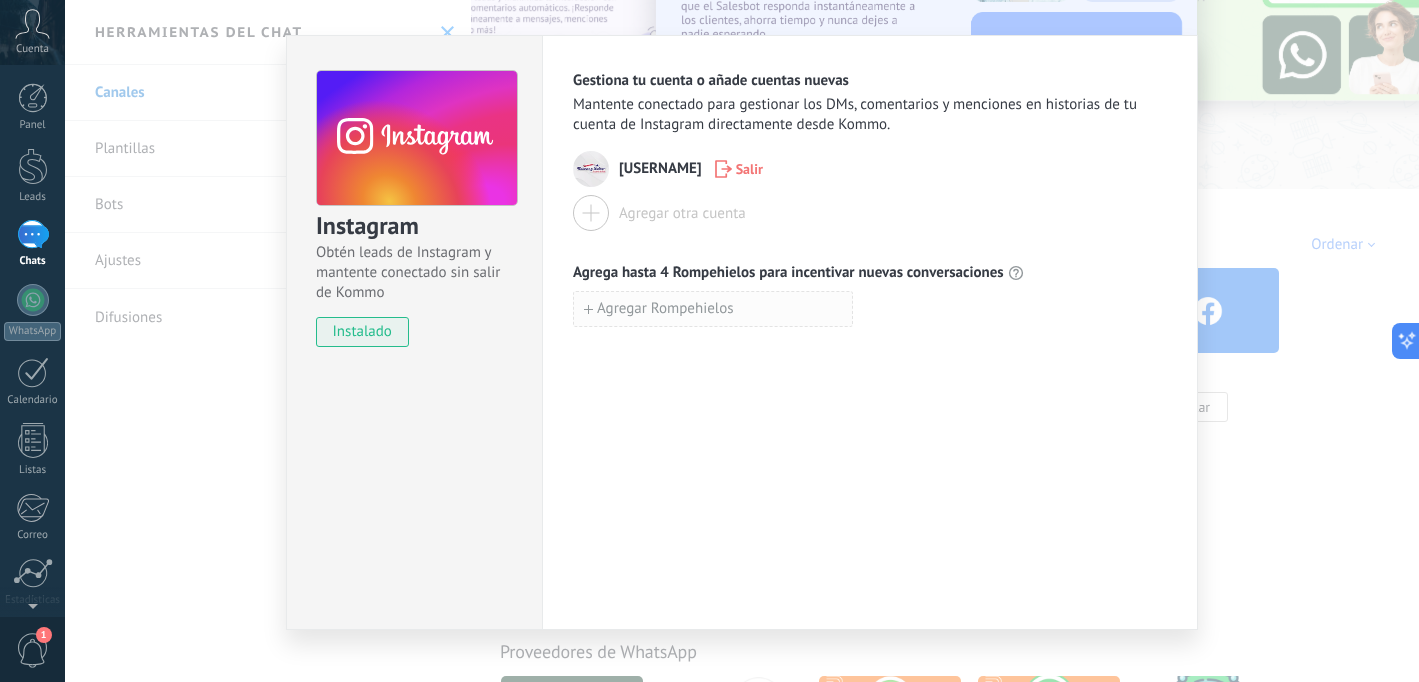 click on "Agregar Rompehielos" at bounding box center [713, 309] 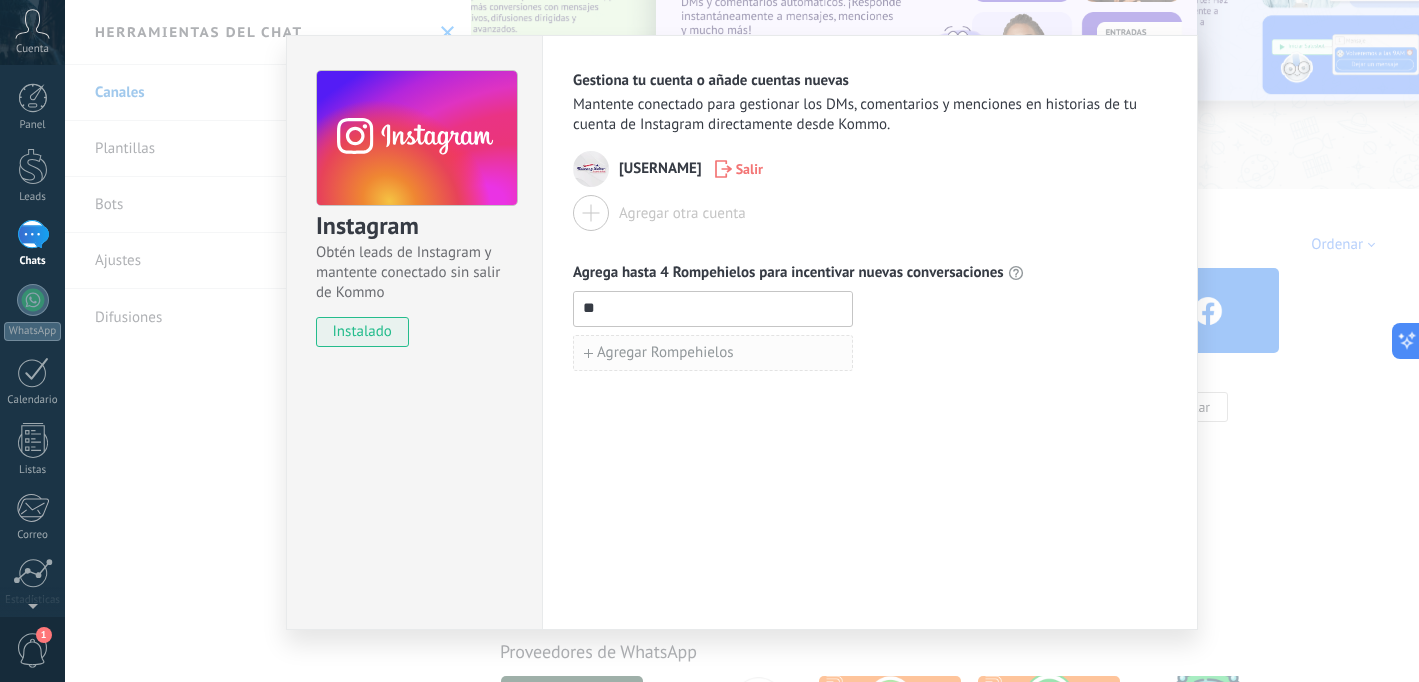 type on "*" 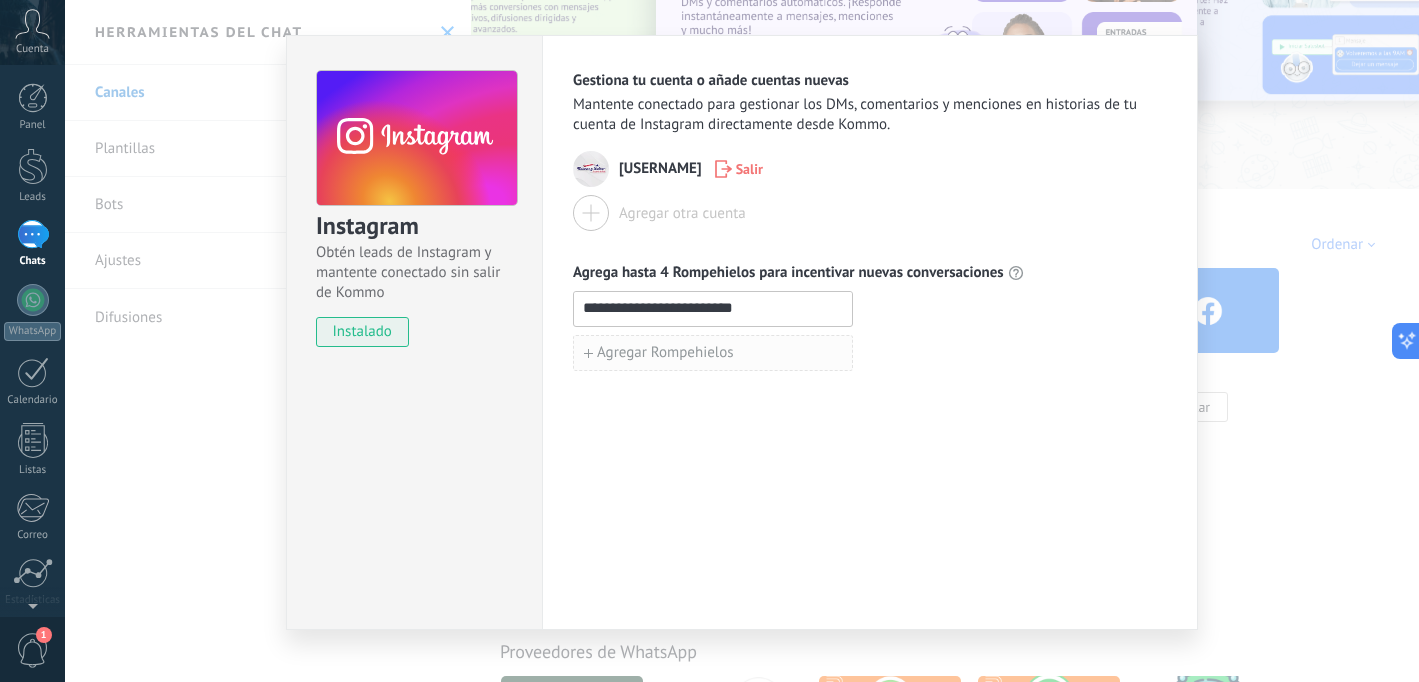 type on "**********" 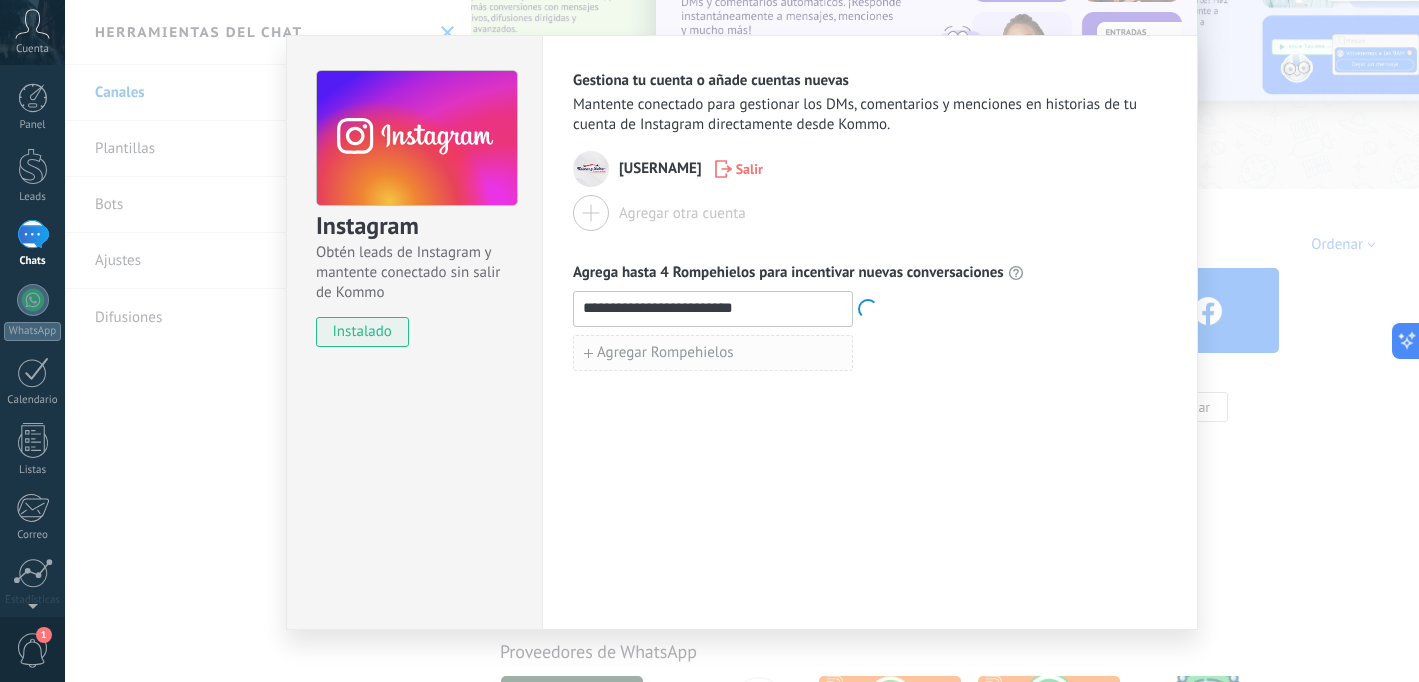 click on "Agregar Rompehielos" at bounding box center [713, 353] 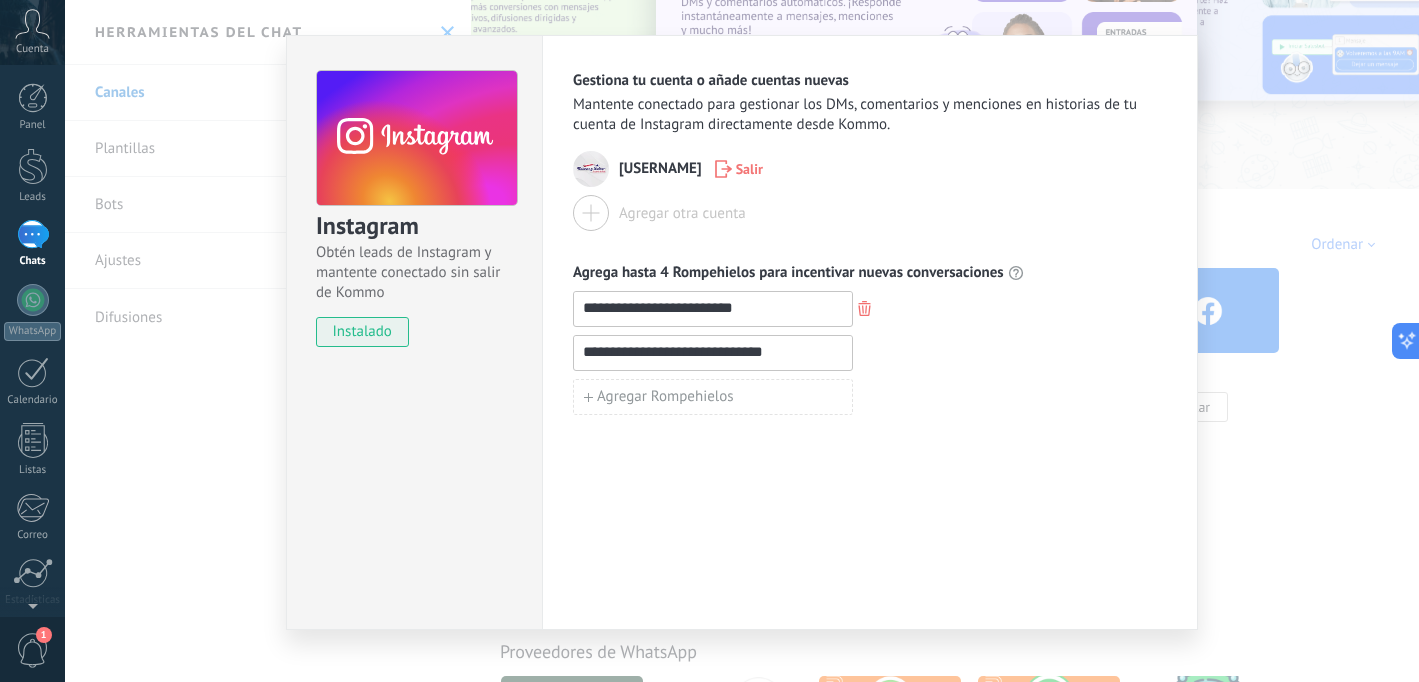 click on "**********" at bounding box center (713, 352) 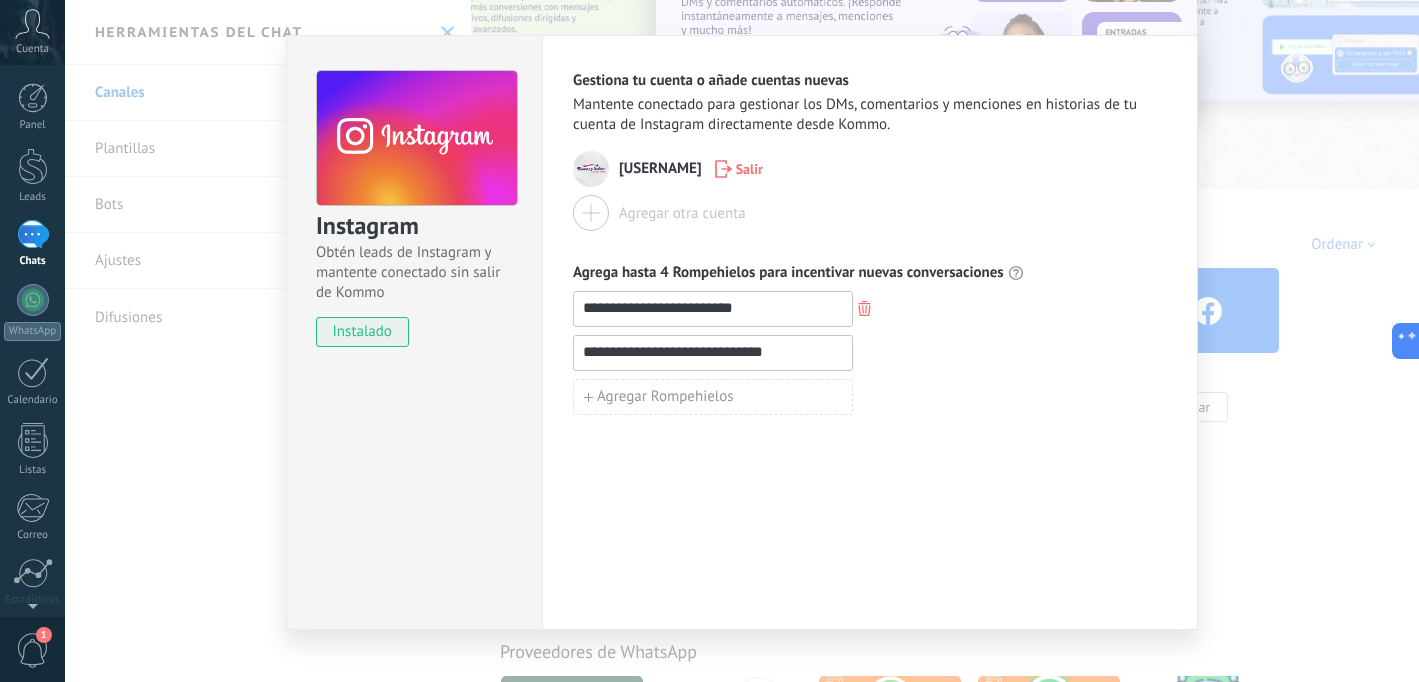 drag, startPoint x: 782, startPoint y: 353, endPoint x: 577, endPoint y: 347, distance: 205.08778 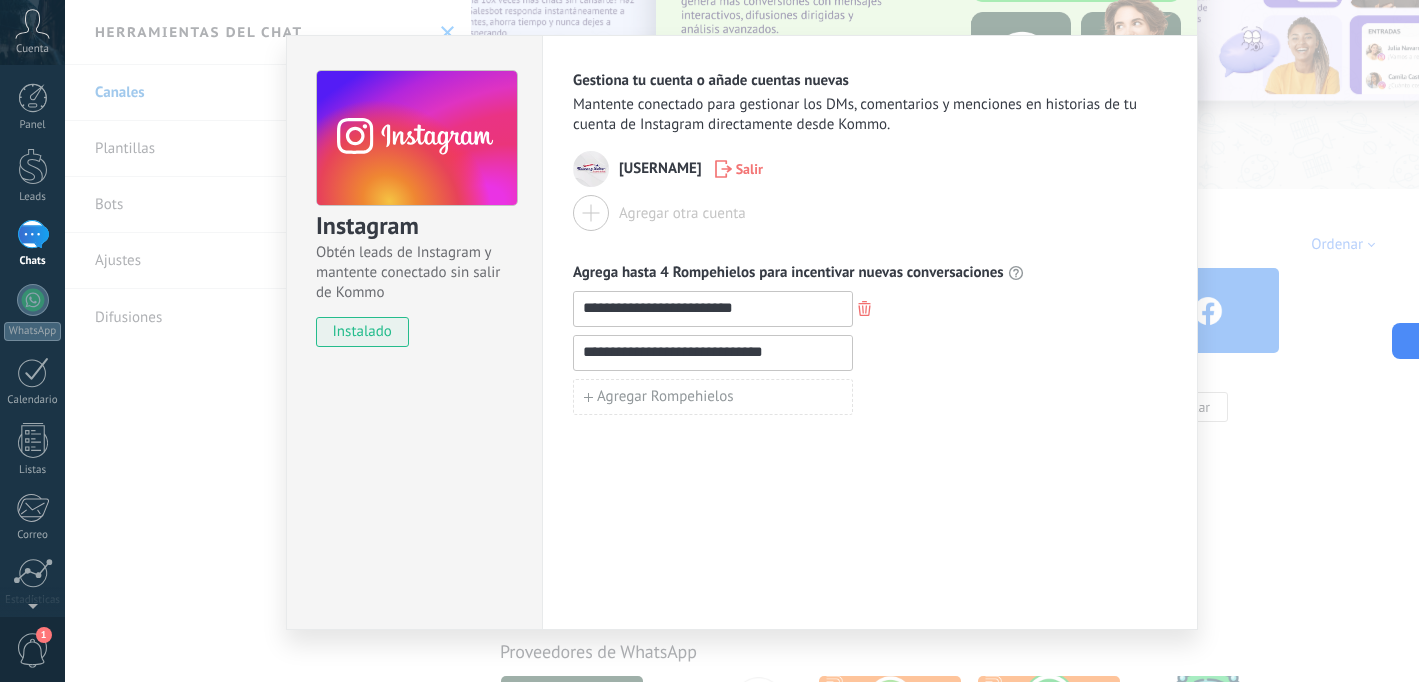 click on "**********" at bounding box center [713, 352] 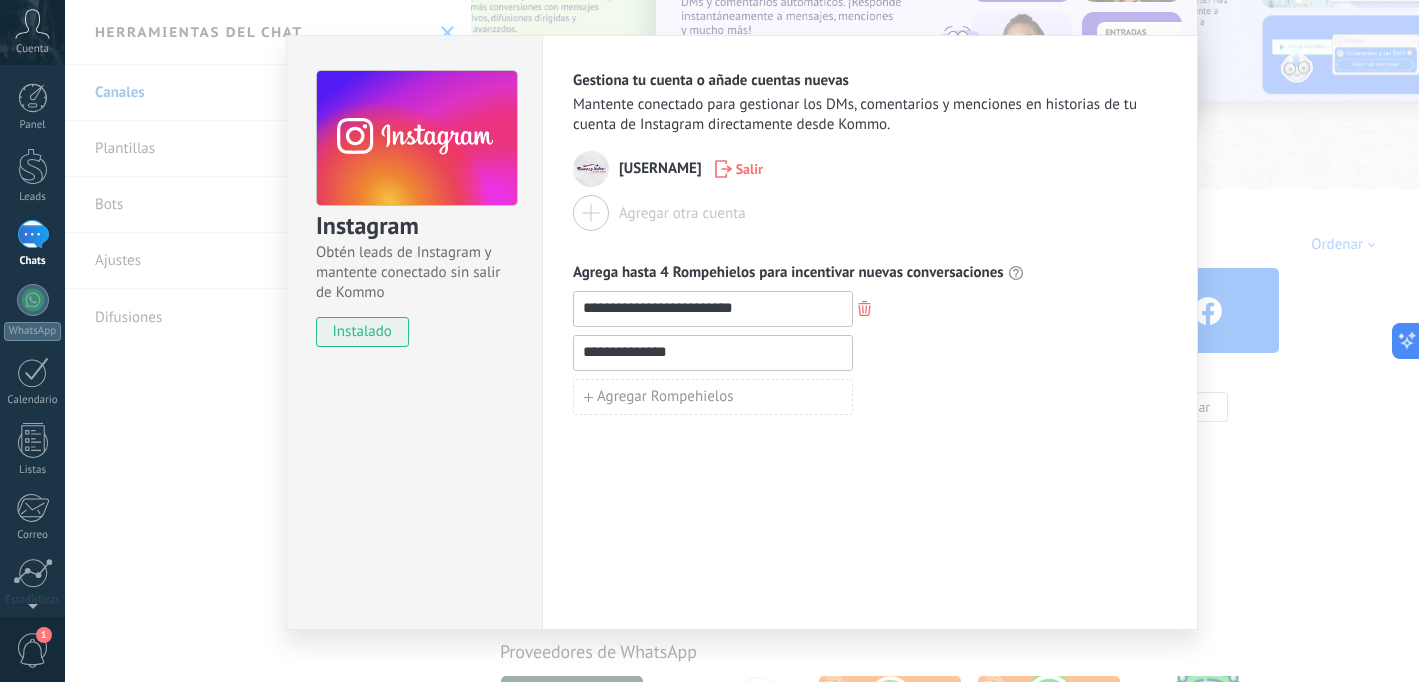 drag, startPoint x: 725, startPoint y: 344, endPoint x: 556, endPoint y: 332, distance: 169.4255 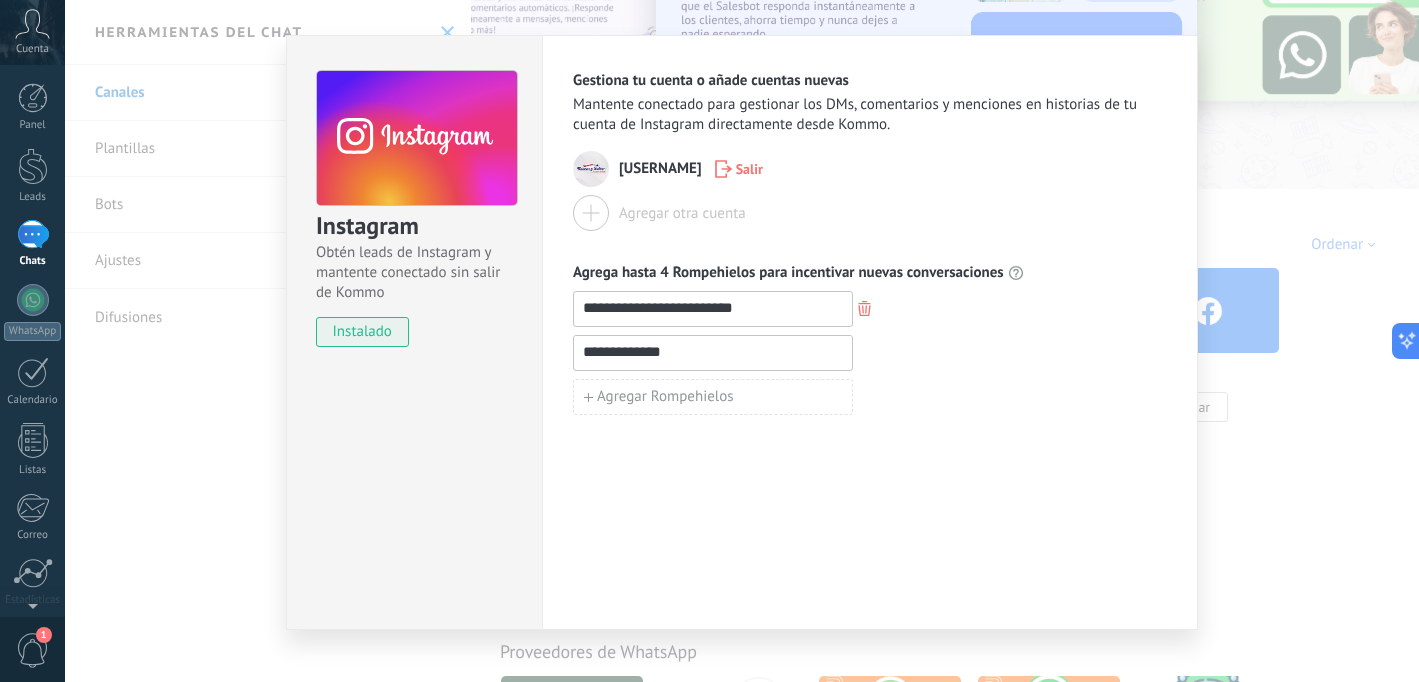 click on "**********" at bounding box center (713, 352) 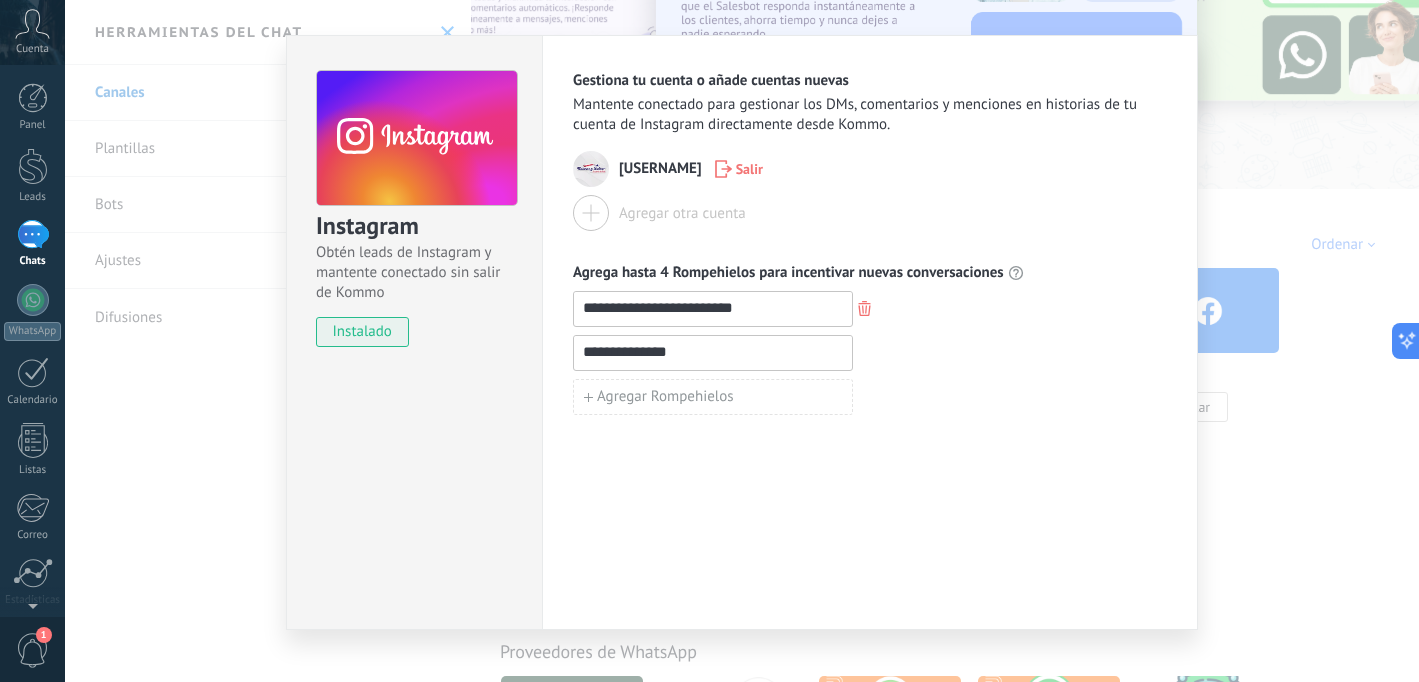 click on "**********" at bounding box center (713, 352) 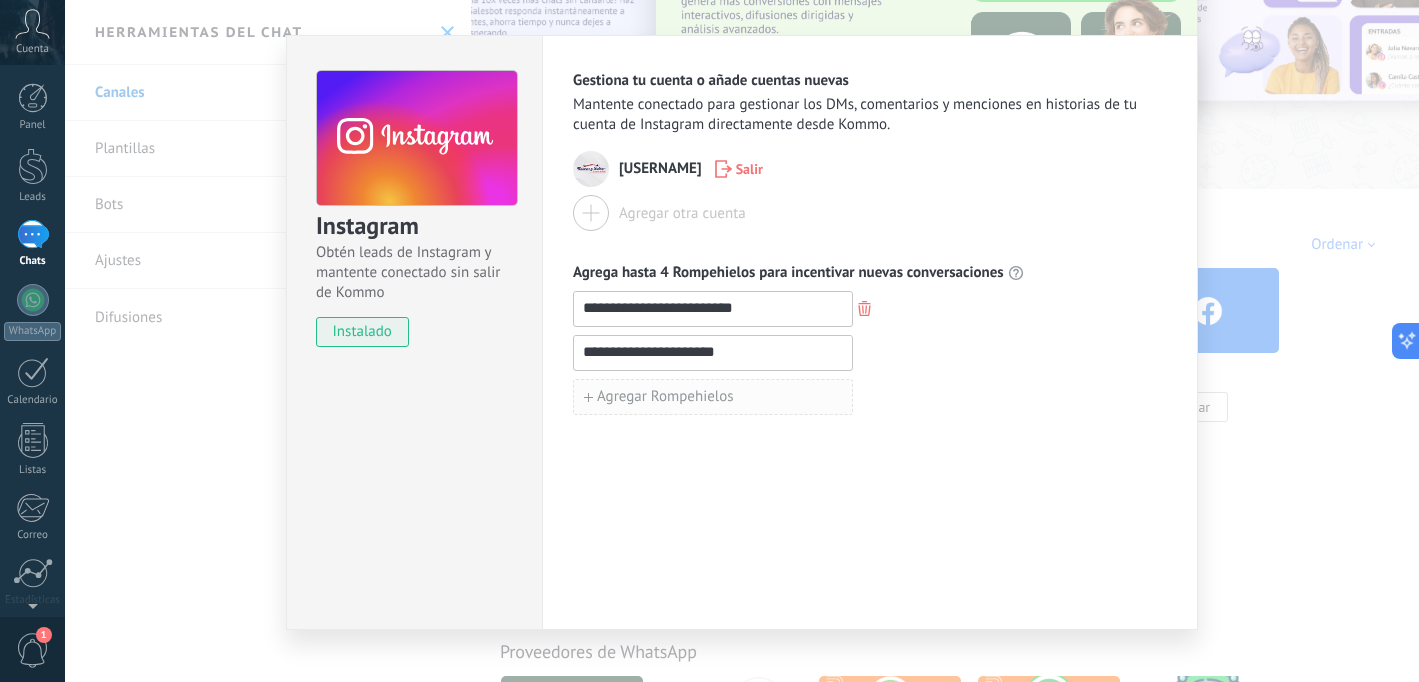 type on "**********" 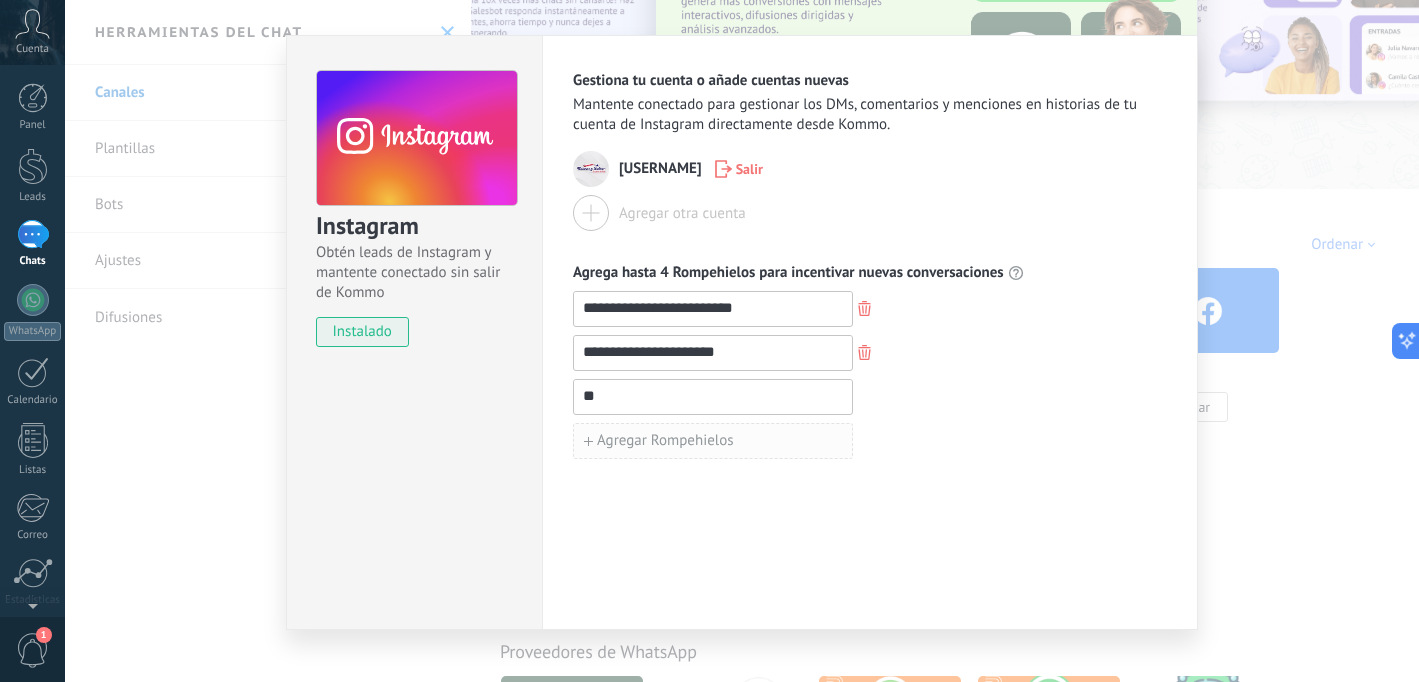 type on "*" 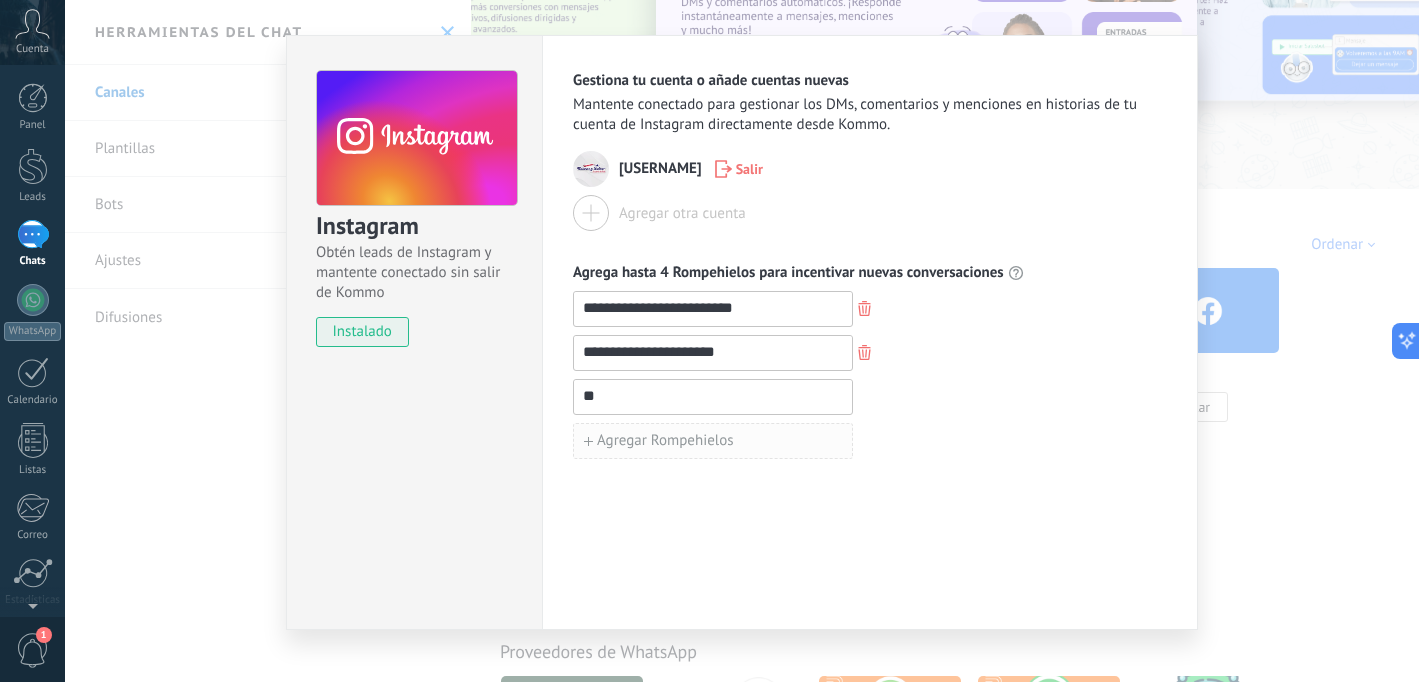 type on "*" 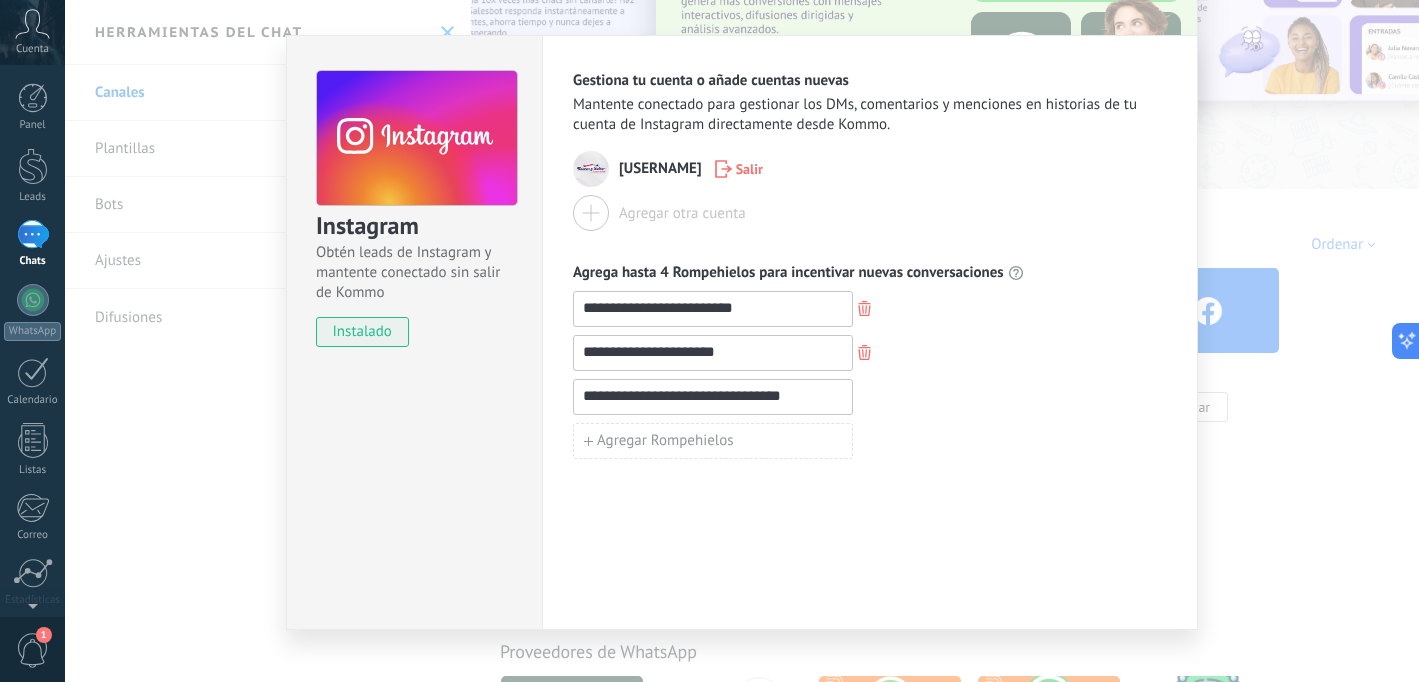 scroll, scrollTop: 53, scrollLeft: 0, axis: vertical 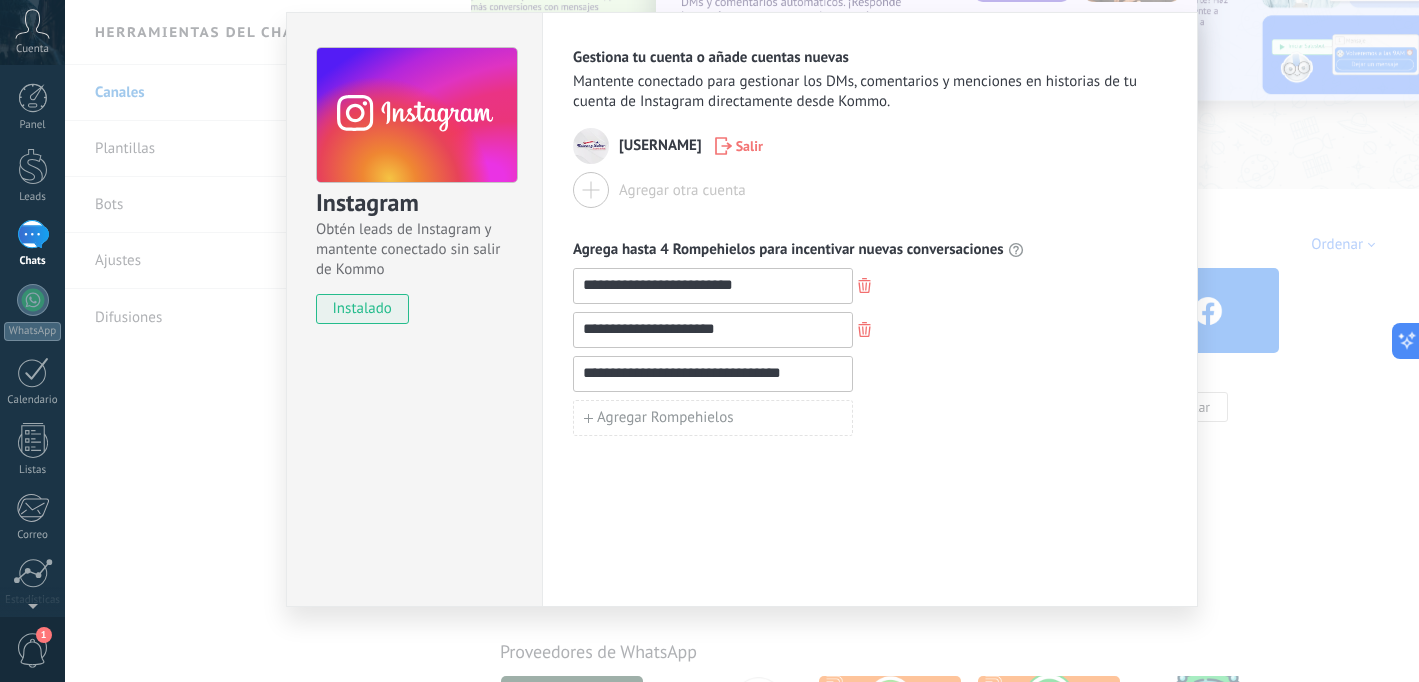 type on "**********" 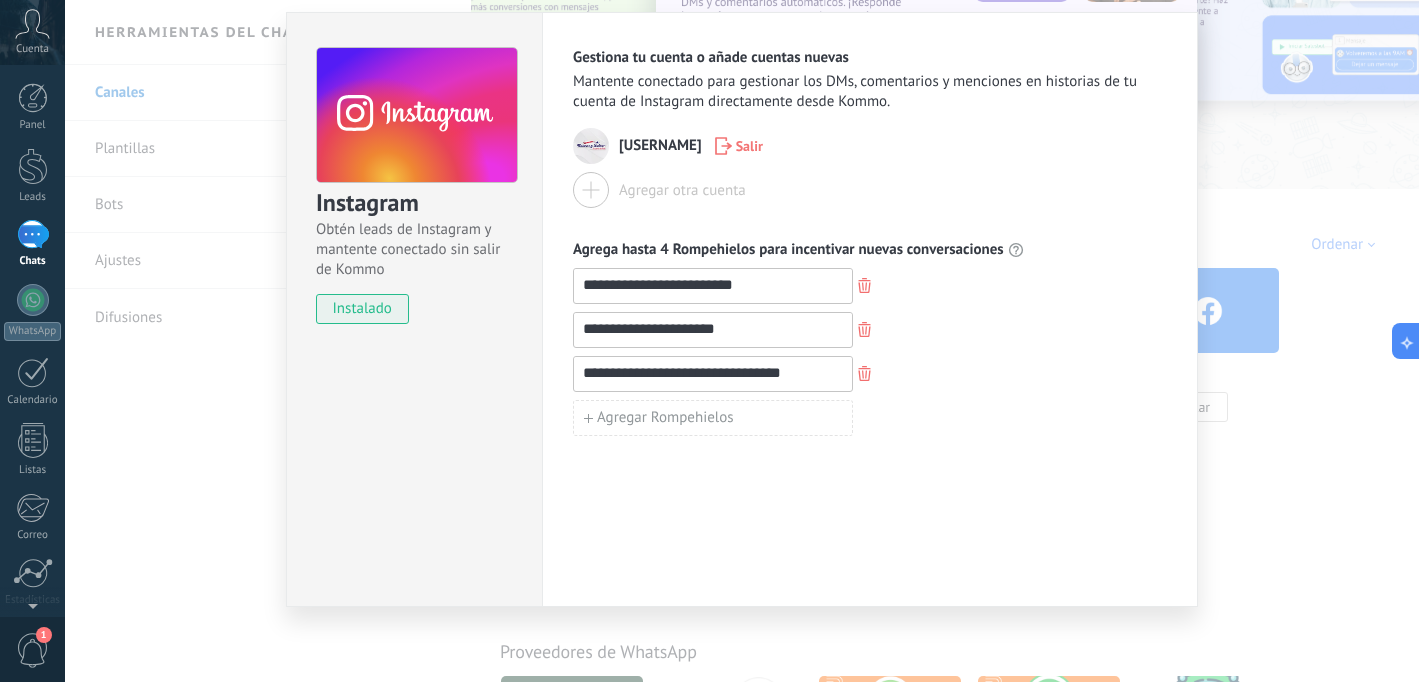 click on "instalado" at bounding box center (362, 309) 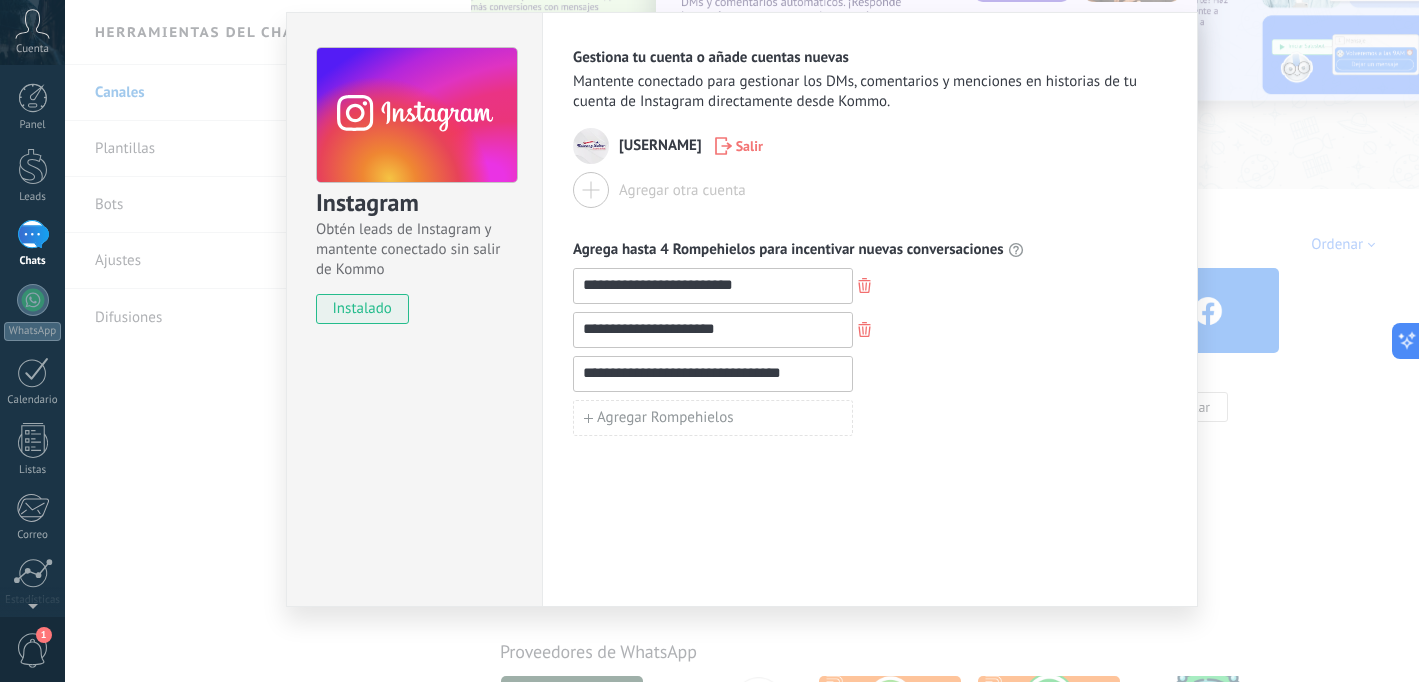 click on "**********" at bounding box center [713, 373] 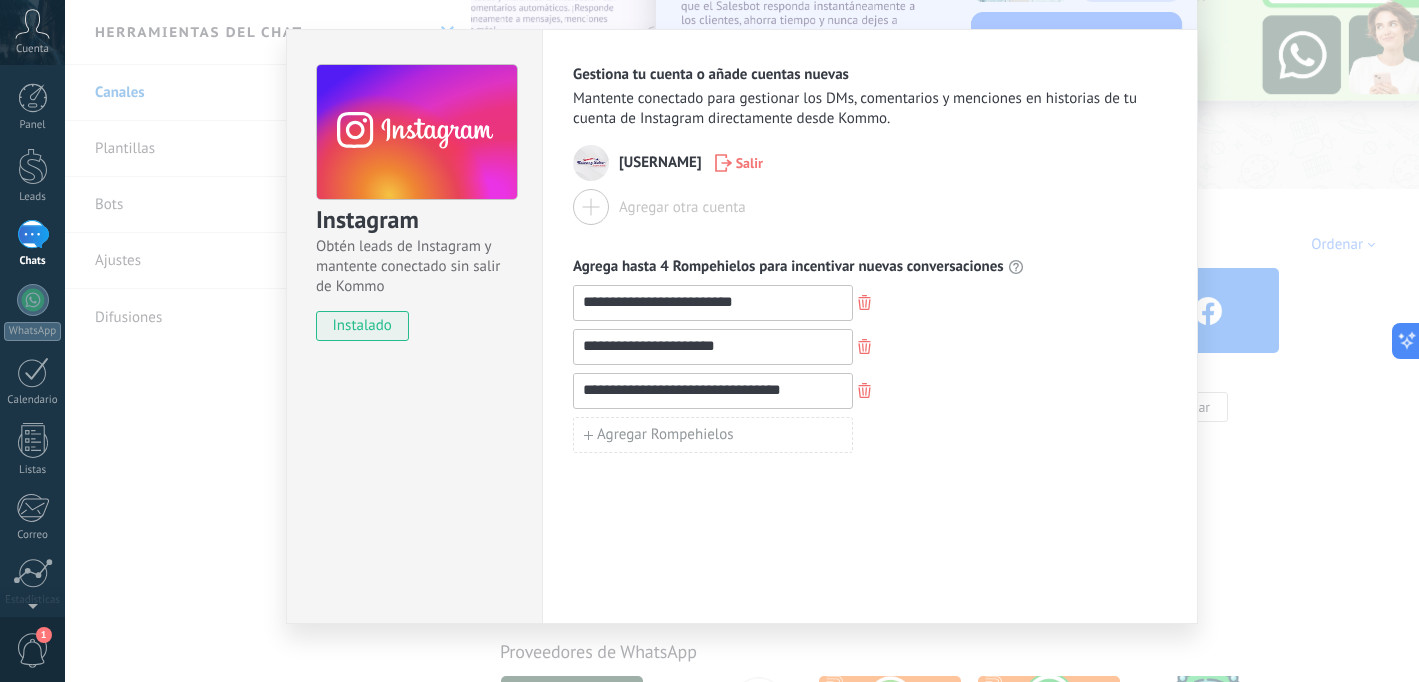 scroll, scrollTop: 53, scrollLeft: 0, axis: vertical 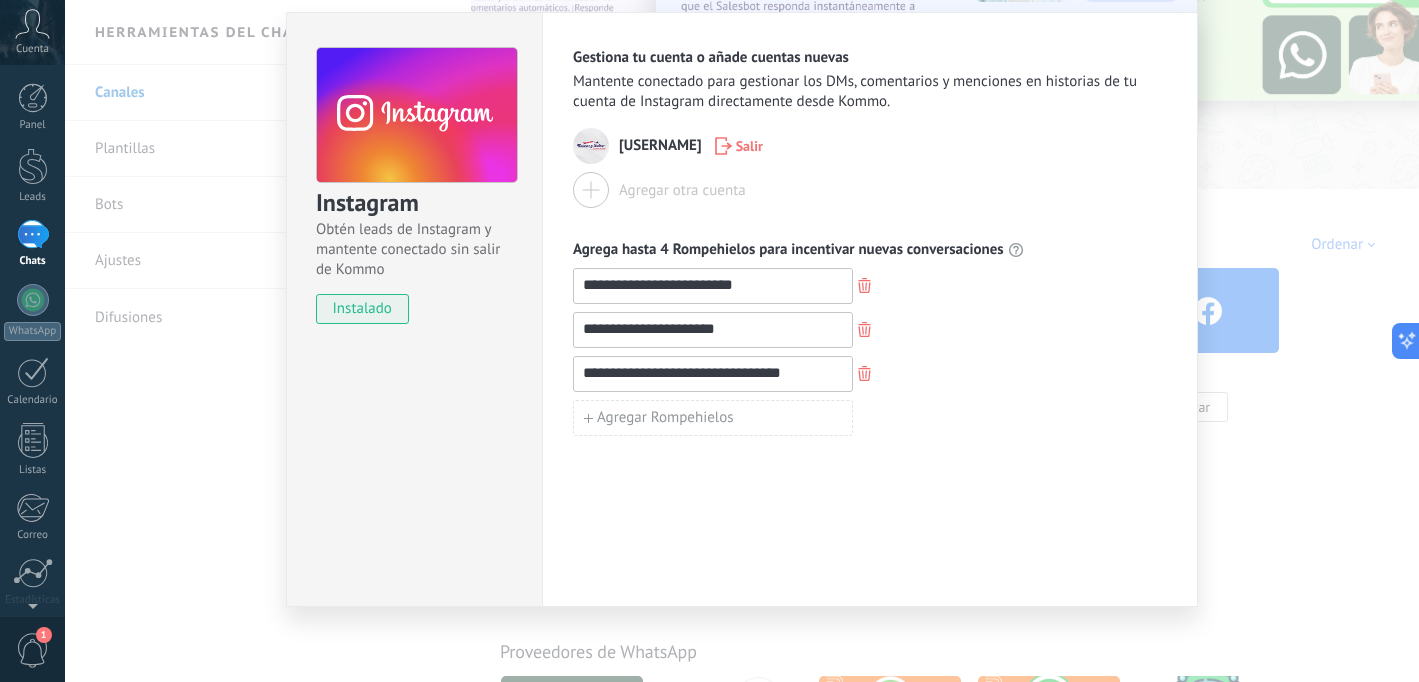 drag, startPoint x: 802, startPoint y: 376, endPoint x: 561, endPoint y: 236, distance: 278.7131 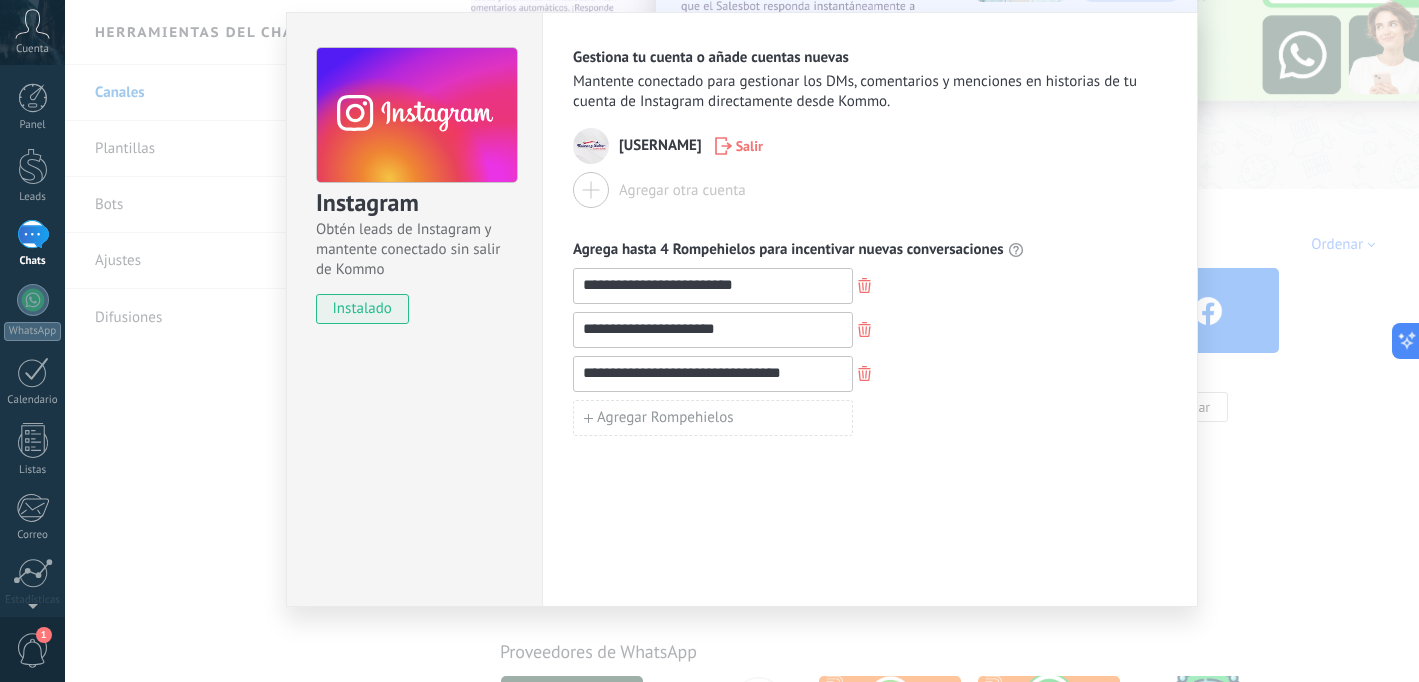 click on "**********" at bounding box center (870, 309) 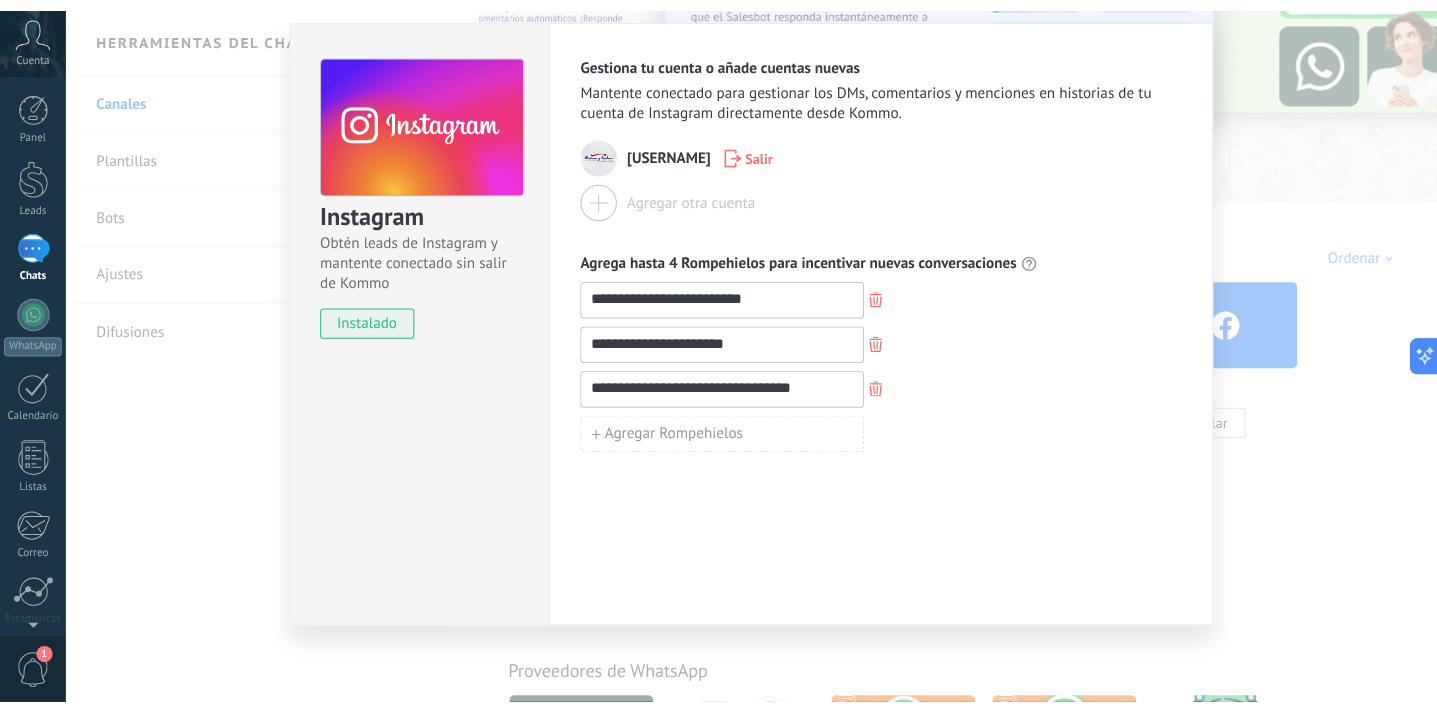scroll, scrollTop: 22, scrollLeft: 0, axis: vertical 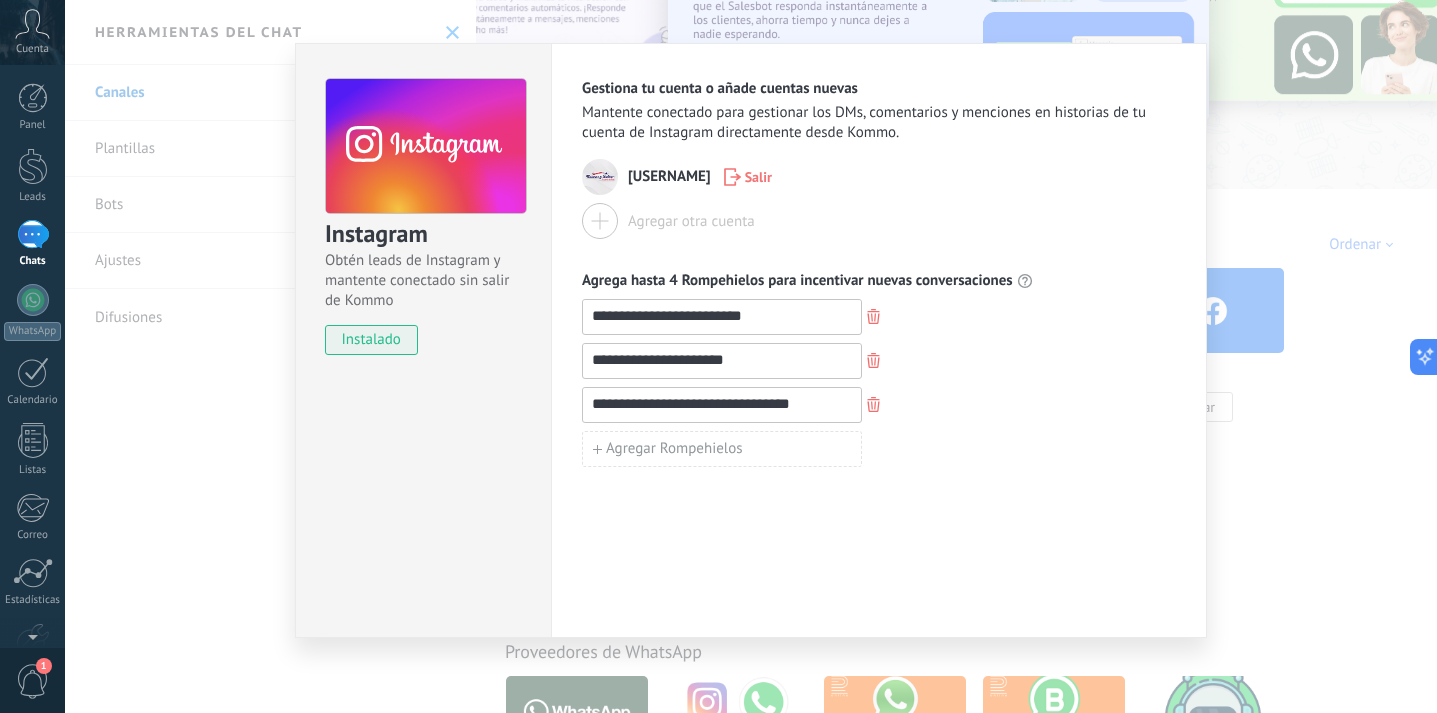 click on "**********" at bounding box center [879, 340] 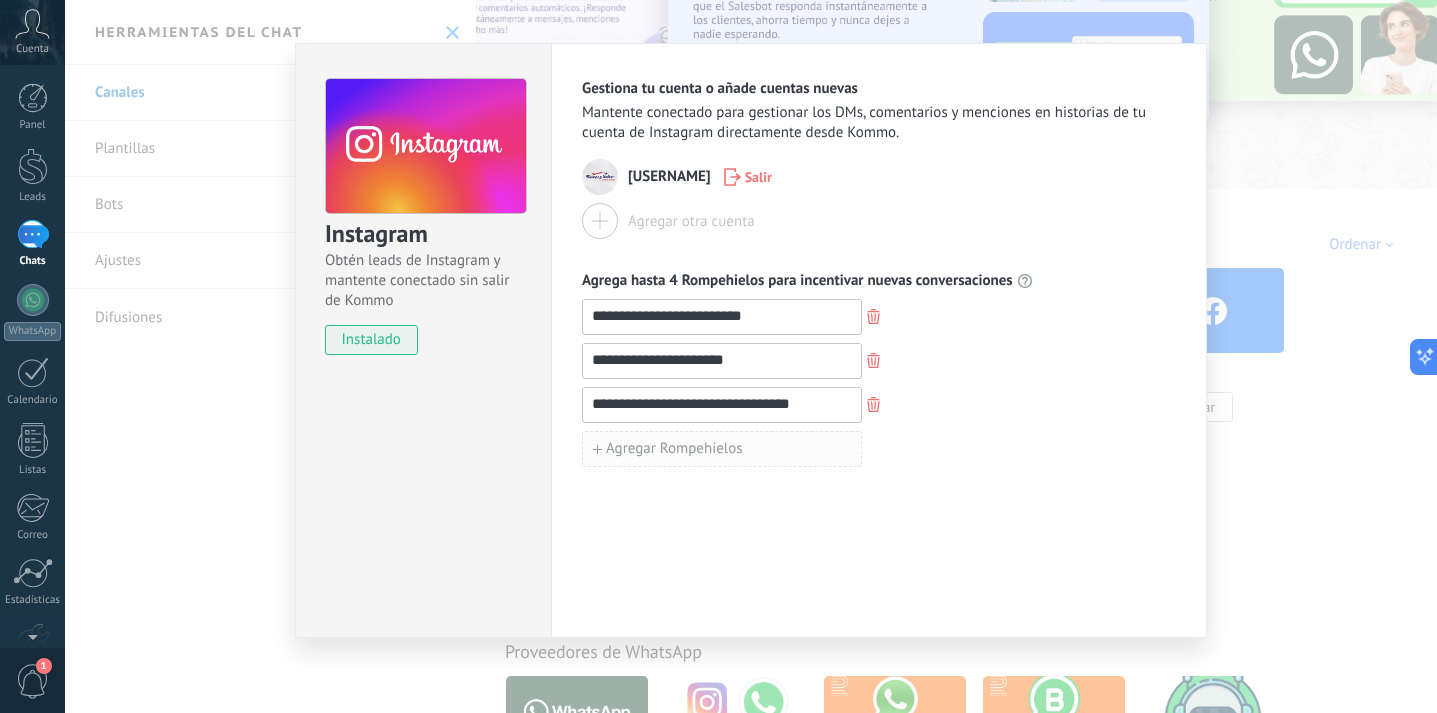 click on "Agregar Rompehielos" at bounding box center (674, 449) 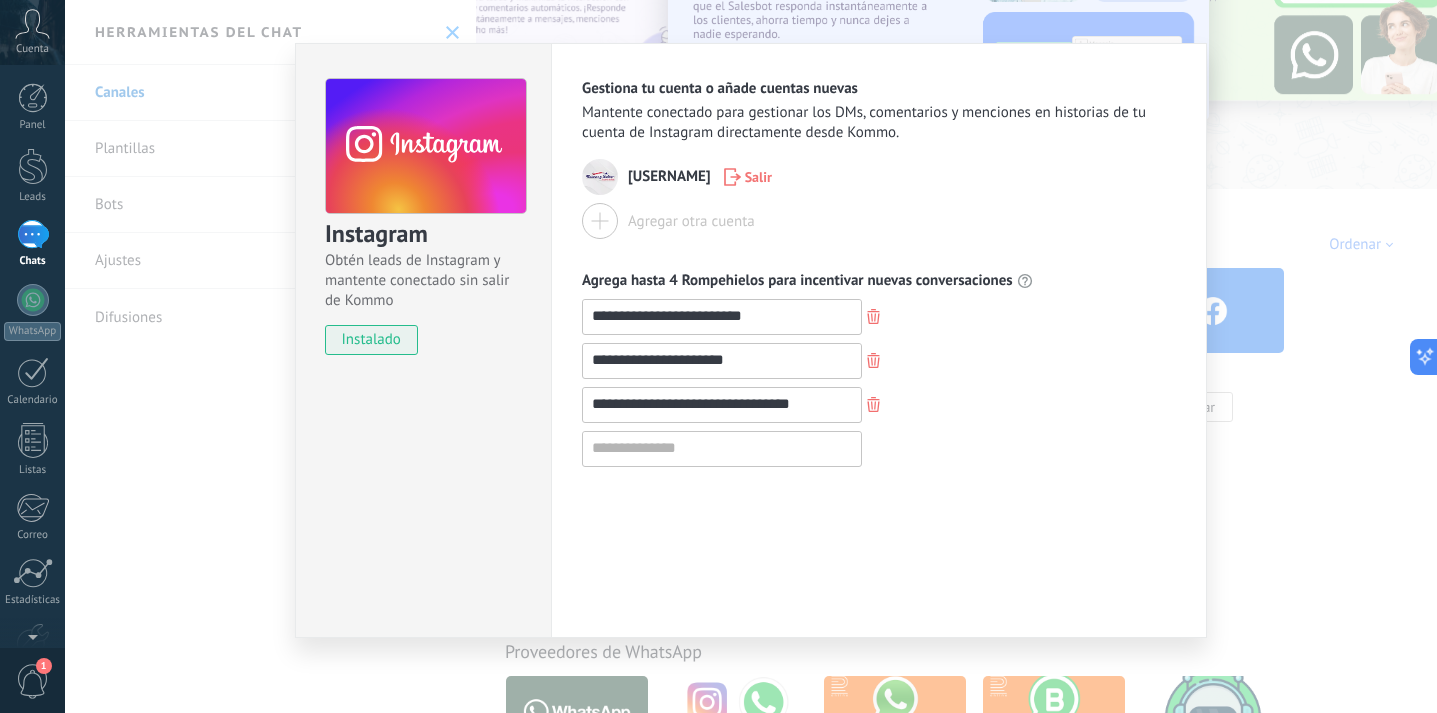 click on "**********" at bounding box center [879, 340] 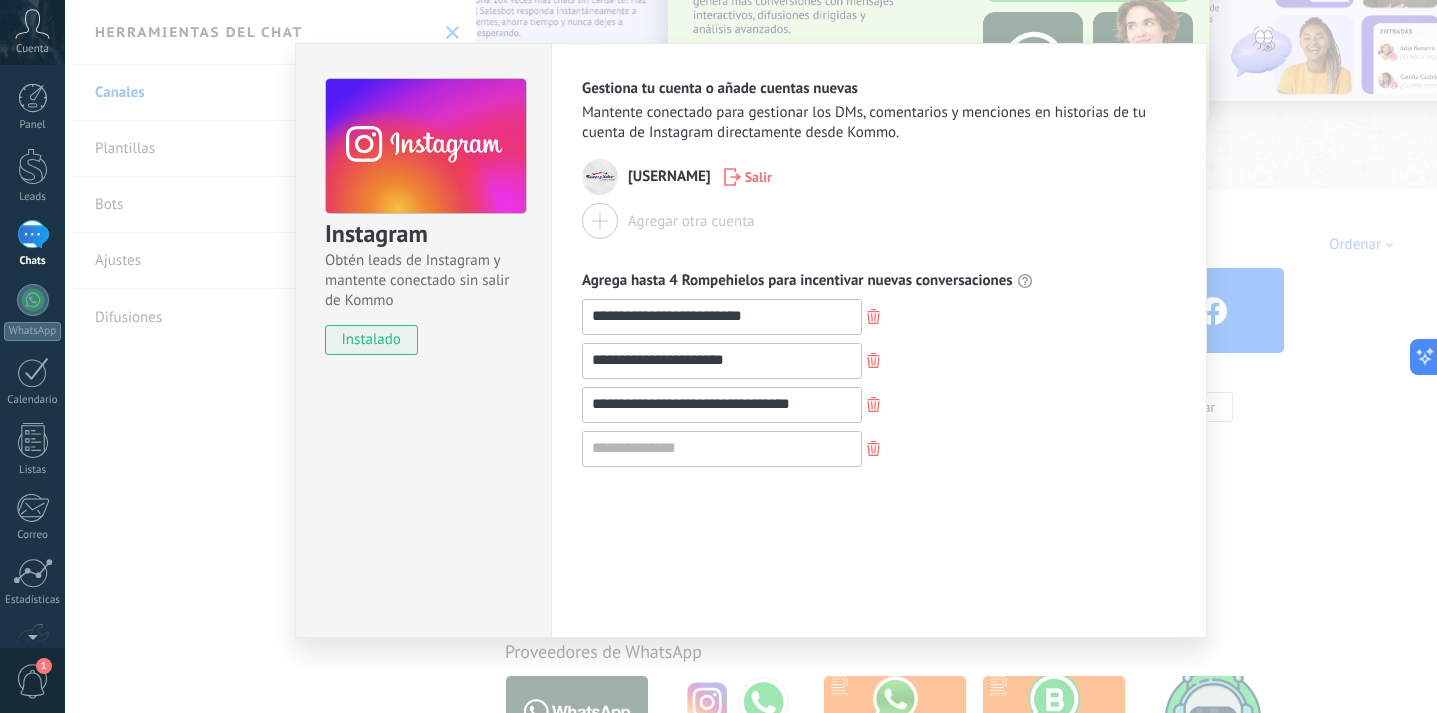 click on "**********" at bounding box center [879, 340] 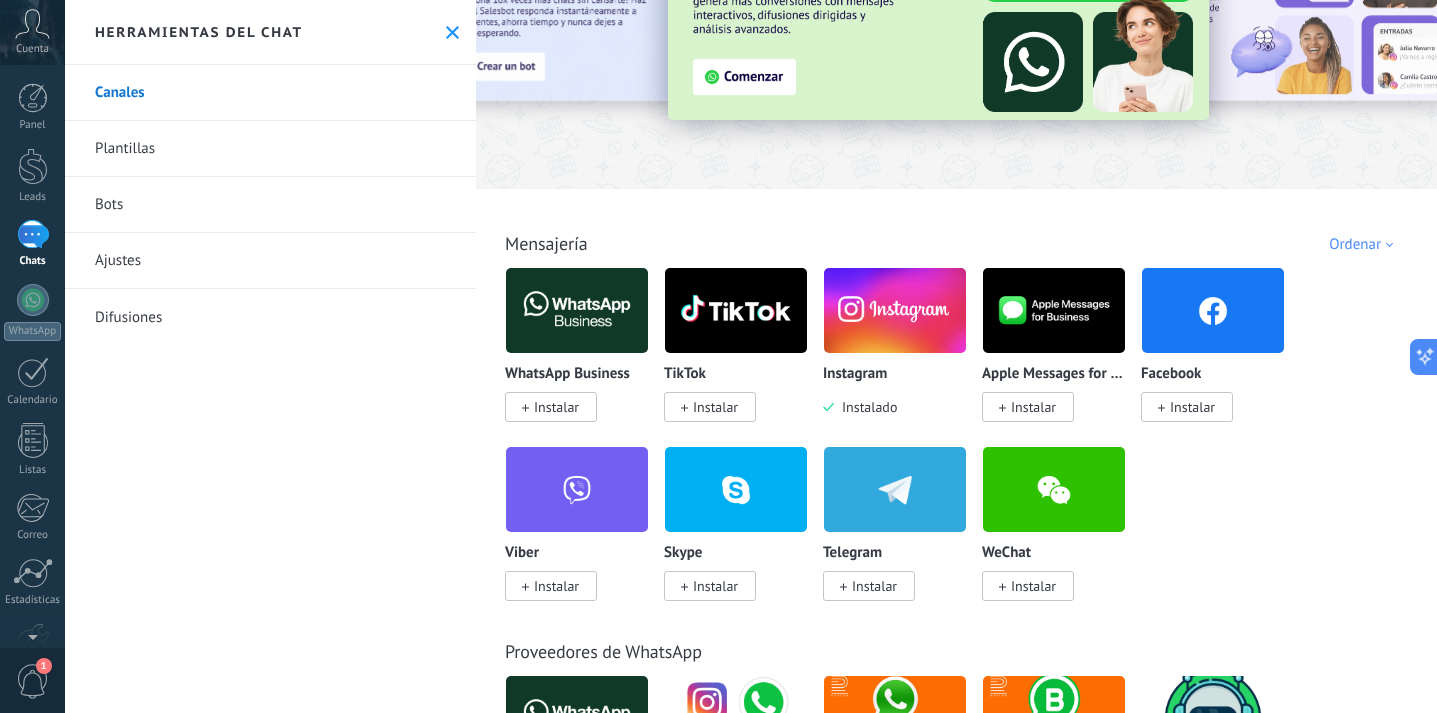 click at bounding box center [895, 310] 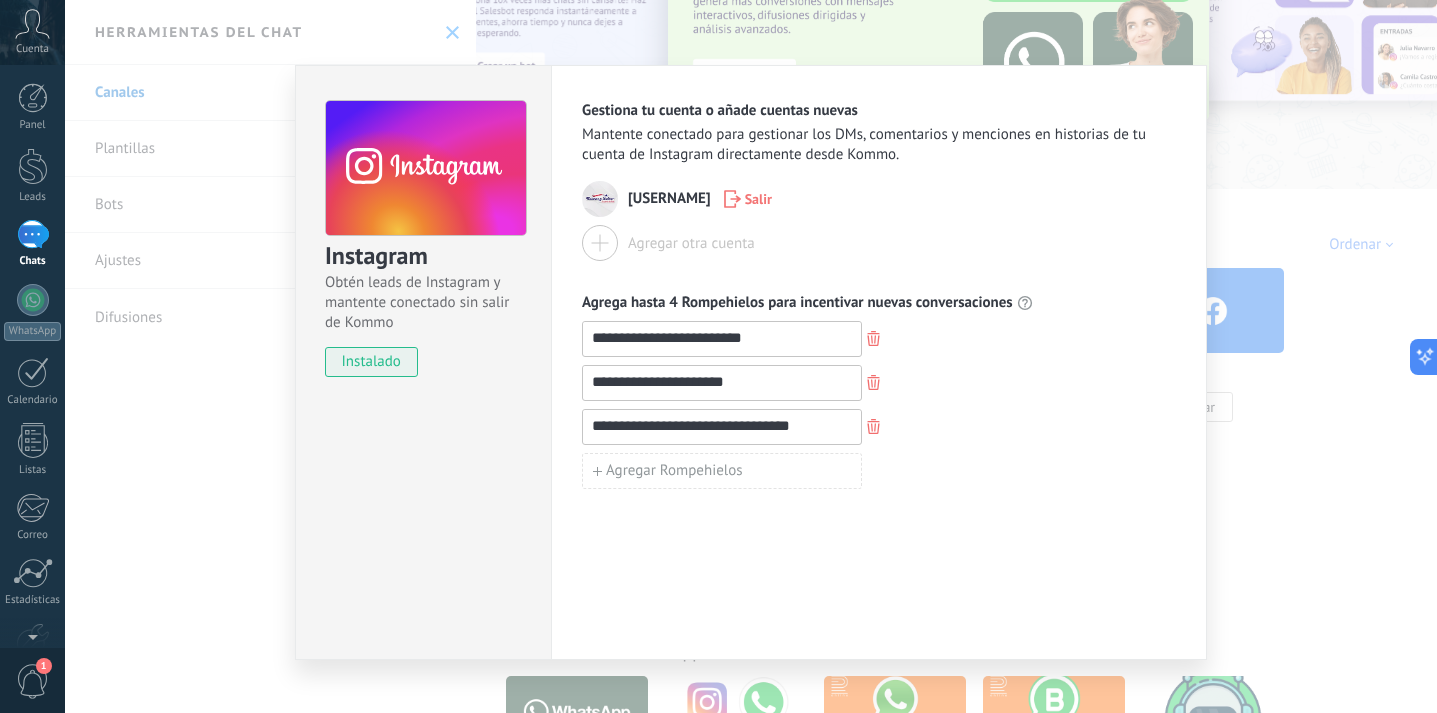 click on "**********" at bounding box center (751, 356) 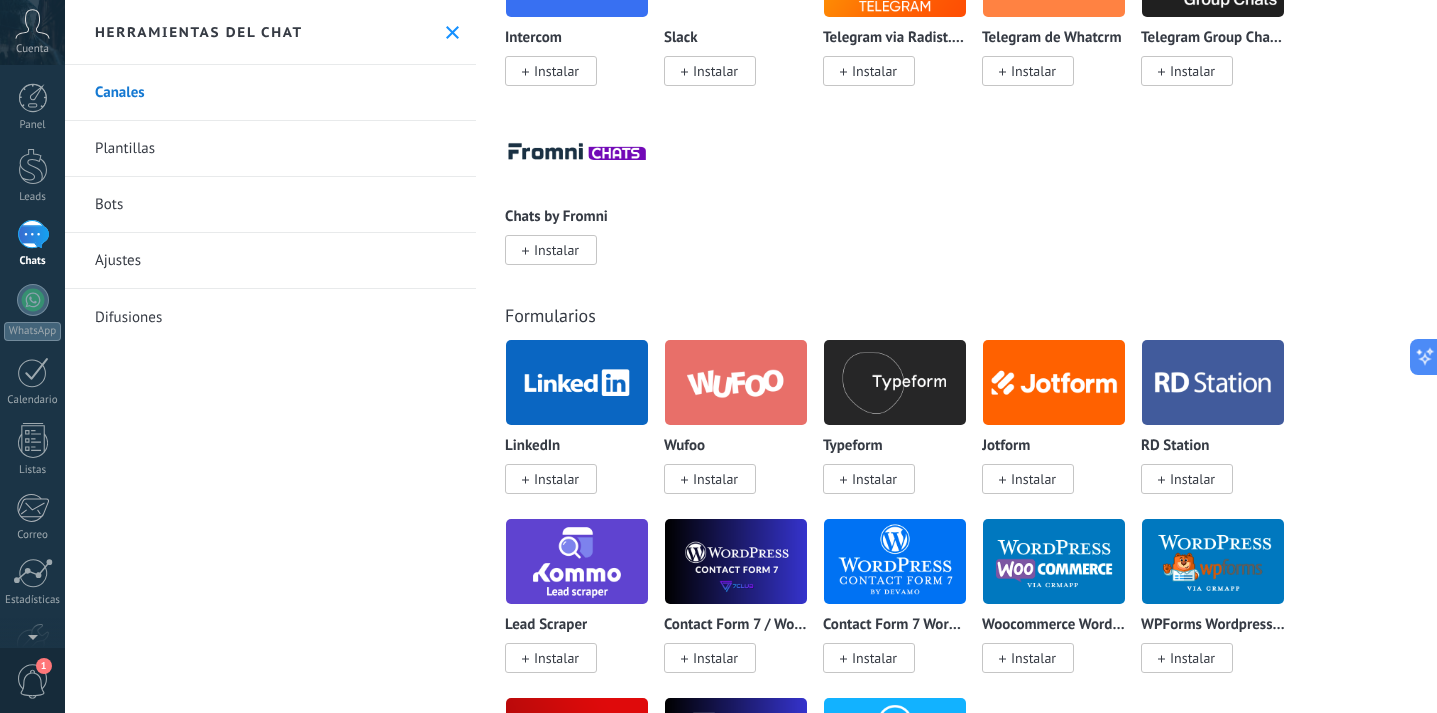 scroll, scrollTop: 1729, scrollLeft: 0, axis: vertical 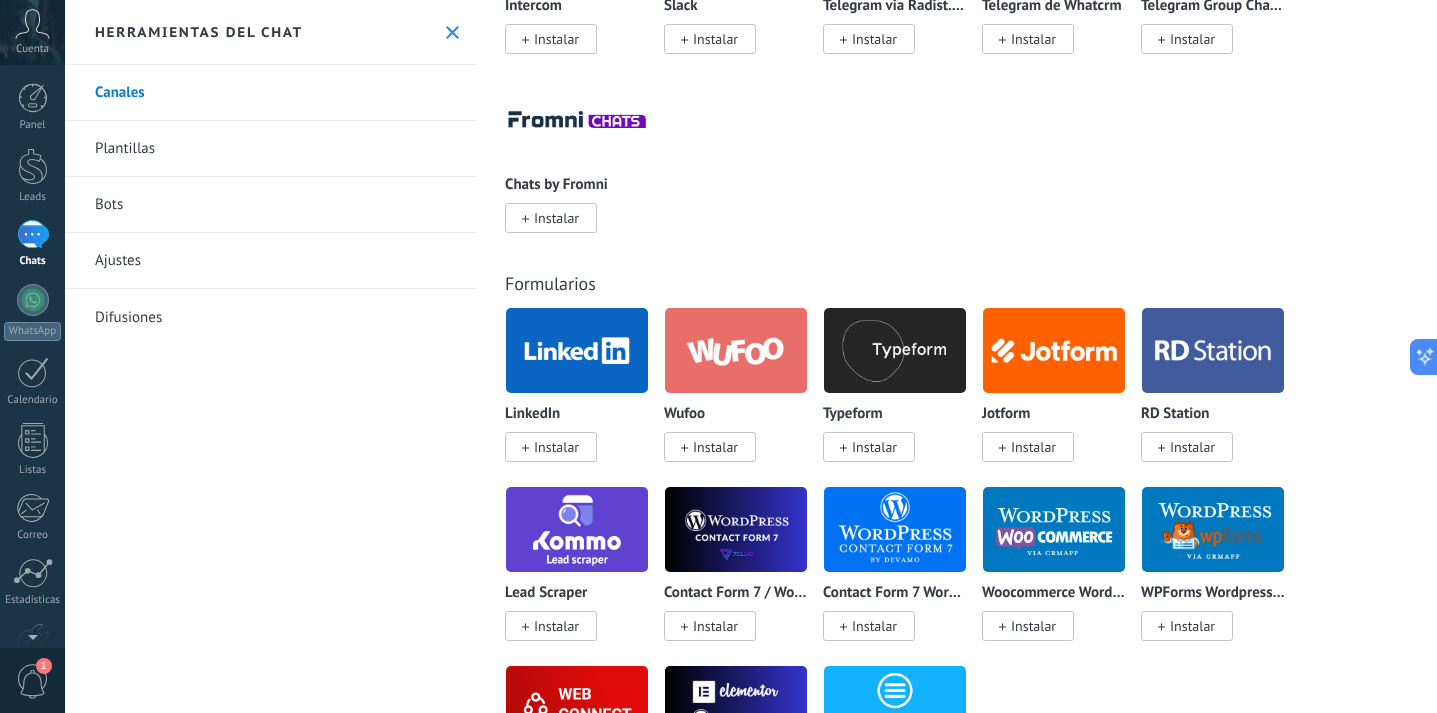 click on "Plantillas" at bounding box center [270, 149] 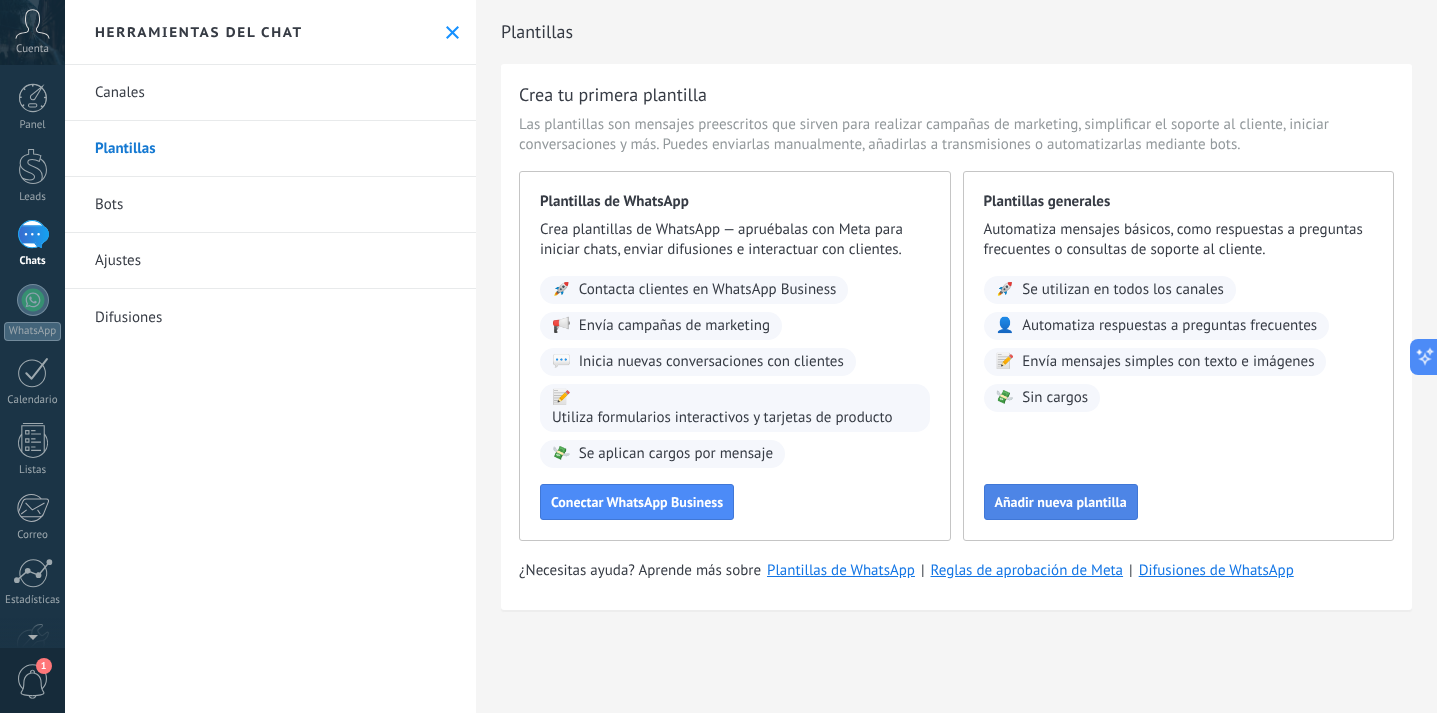 click on "Añadir nueva plantilla" at bounding box center (1061, 502) 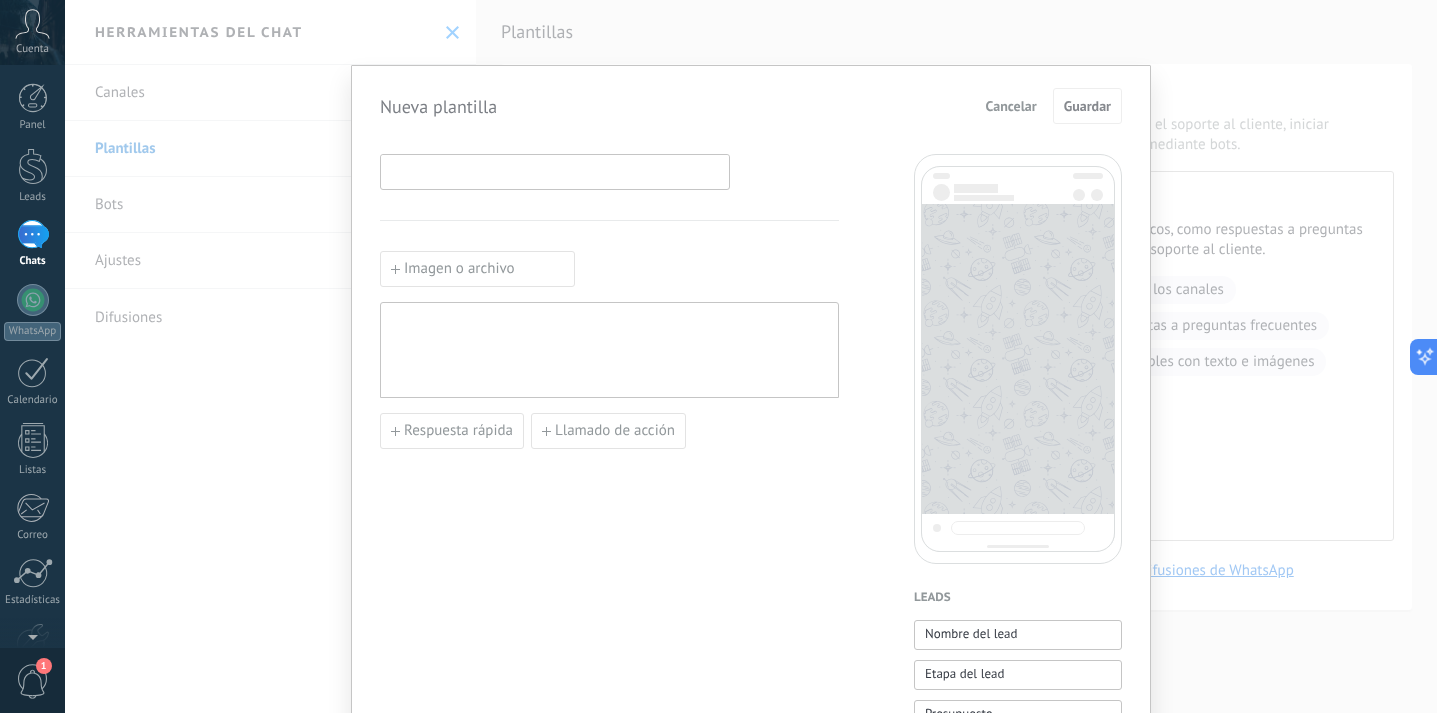 click at bounding box center [555, 171] 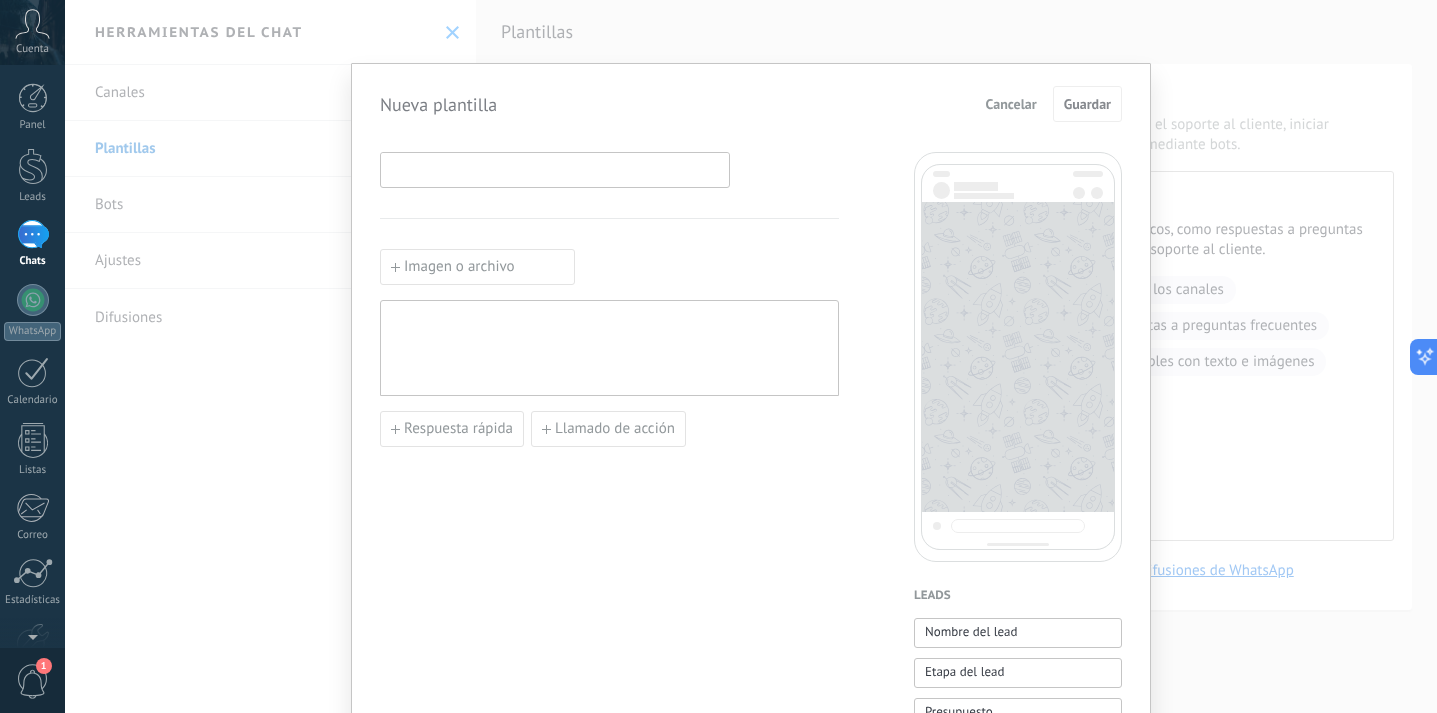 scroll, scrollTop: 0, scrollLeft: 0, axis: both 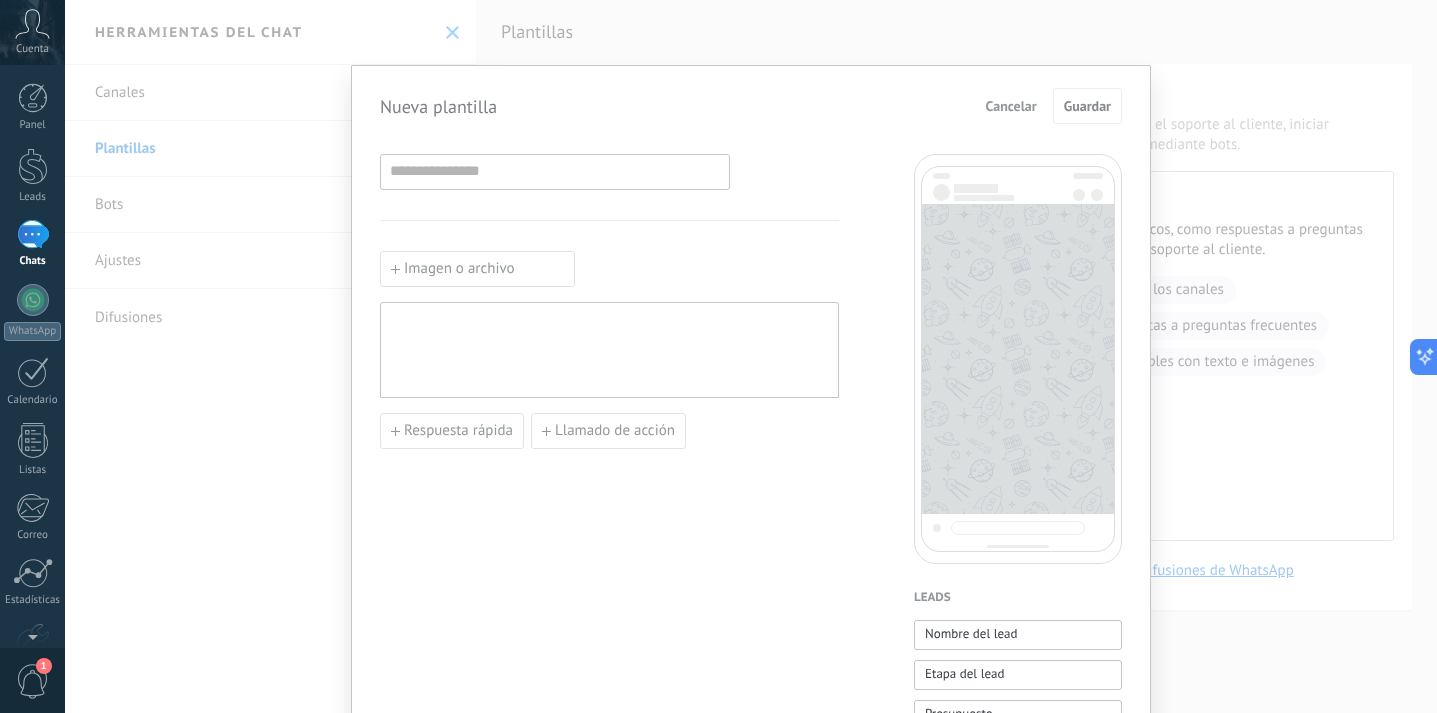 click on "Nueva plantilla Cancelar Guardar Imagen o archivo Respuesta rápida Llamado de acción Leads Nombre del lead Etapa del lead Presupuesto Lead URL de la página para compartir con los clientes Lead usuario responsable (Email) Lead ID Lead usuario responsable Lead teléfono de usuario responsable Lead usuario responsable (ID) Lead utm_content Lead utm_medium Lead utm_campaign Lead utm_source Lead utm_term Lead utm_referrer Lead referrer Lead gclientid Lead gclid Lead fbclid Contactos Nombre del contacto Nombre Apellido Contacto ID Contacto usuario responsable Contacto teléfono de usuario responsable Contacto usuario responsable (ID) Contacto usuario responsable (Email) Contacto teléfono (Teléfono Oficina) Contacto teléfono (Ofic. directo) Contacto teléfono (Celular) Contacto teléfono (Fax) Contacto teléfono (Casa) Contacto teléfono (Otro) Contacto correo (Correo) Contacto correo (E-mail priv.) Contacto correo (Otro e-mail) Contacto teléfono Contacto correo Contacto cargo Compañías Compañía ID" at bounding box center (751, 356) 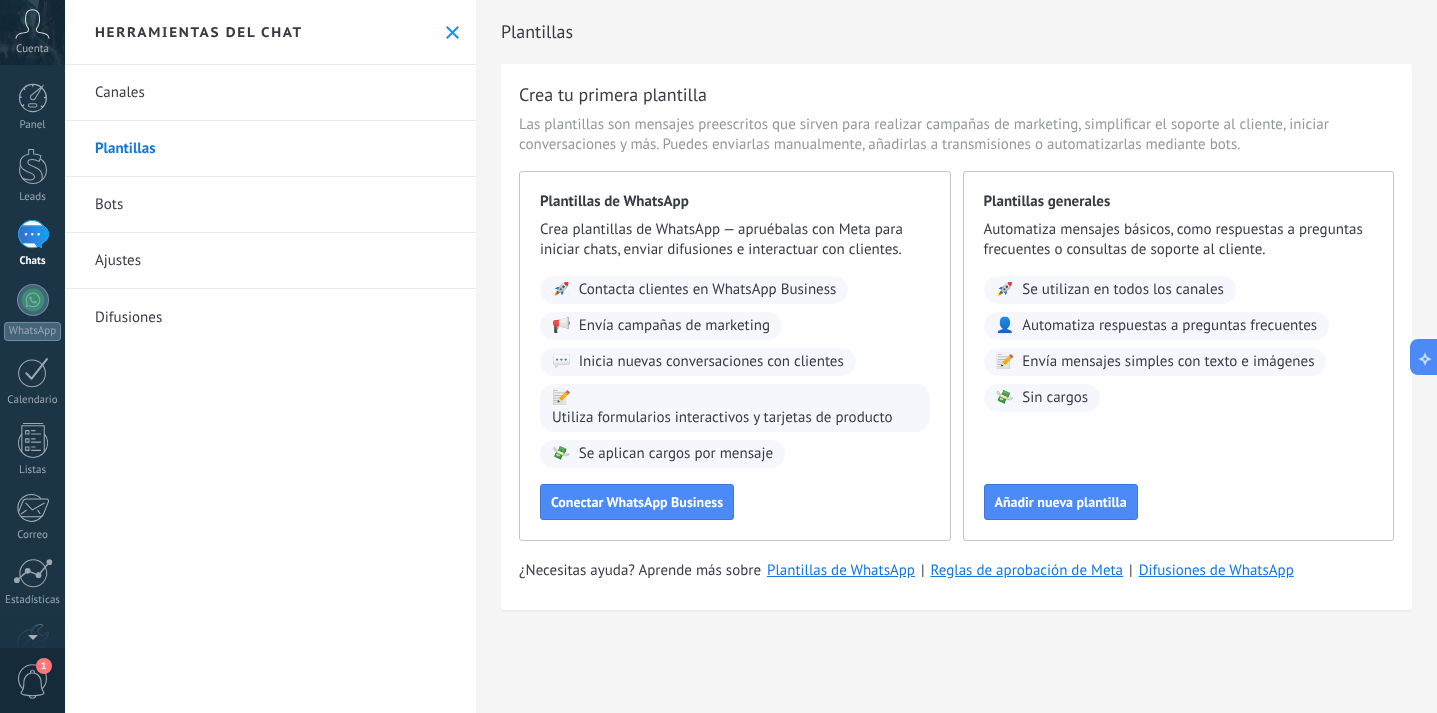 click on "Bots" at bounding box center [270, 205] 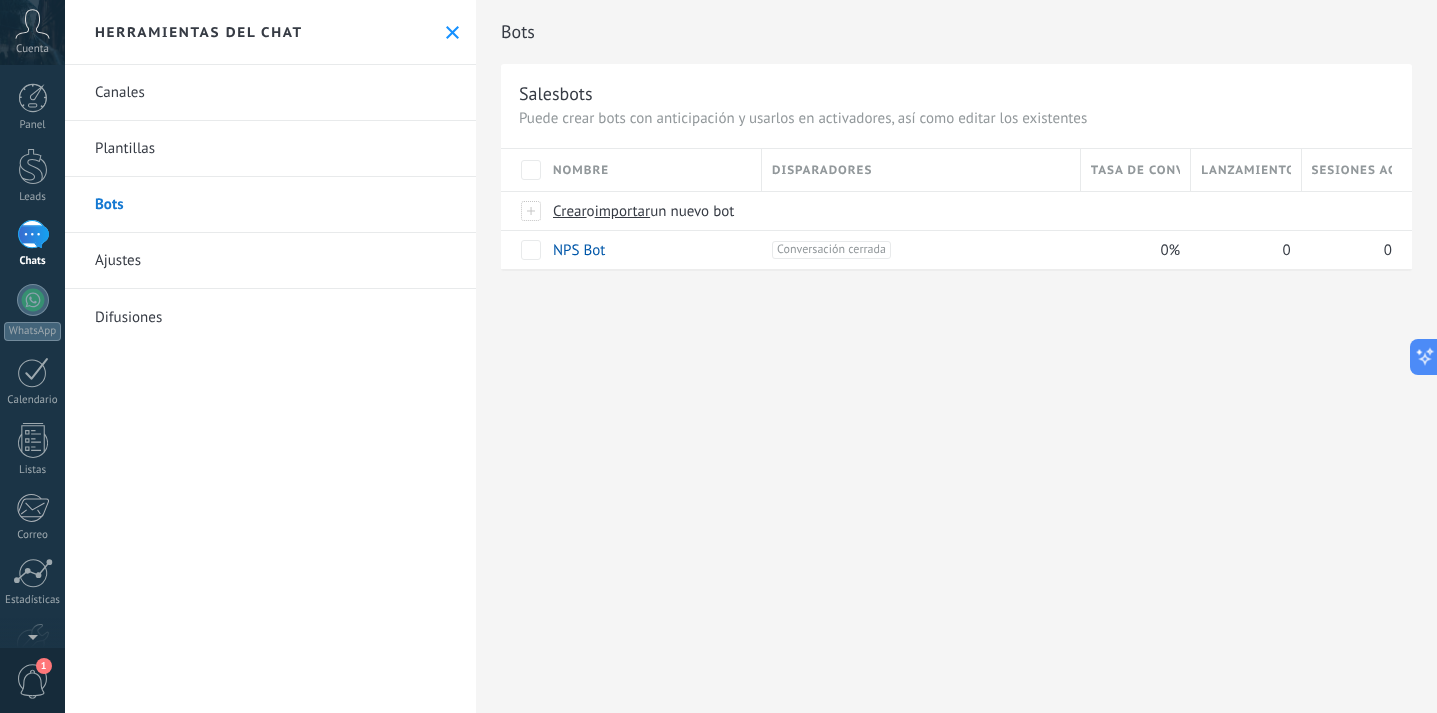 click on "Disparadores" at bounding box center (822, 170) 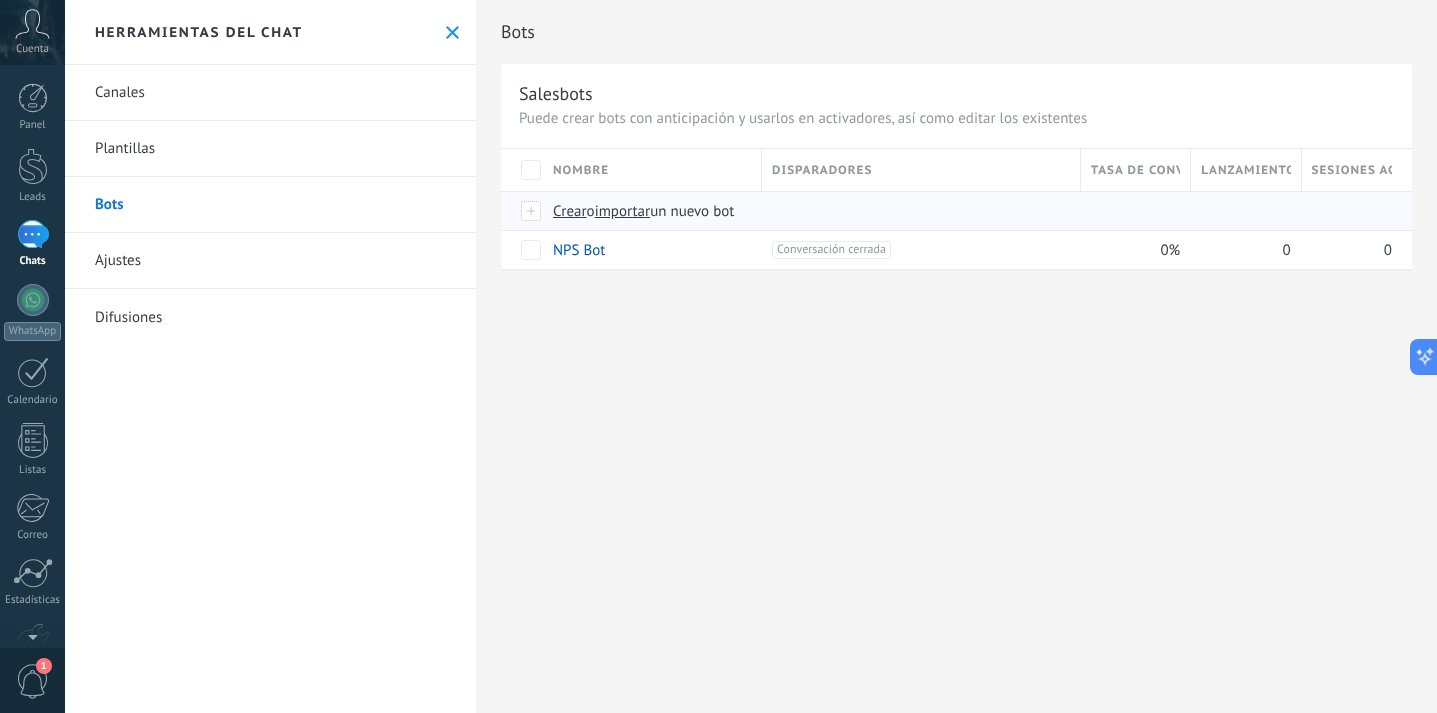 click on "importar" at bounding box center [623, 211] 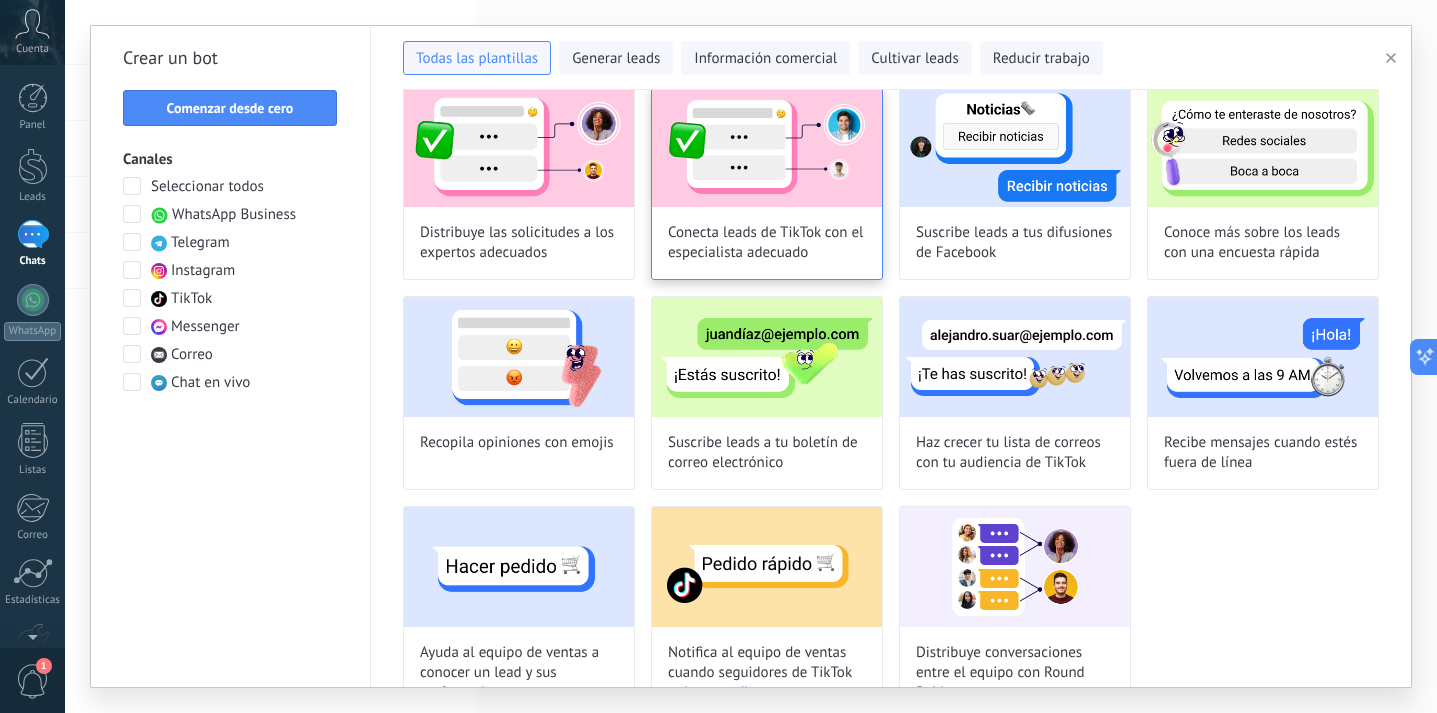 scroll, scrollTop: 1047, scrollLeft: 0, axis: vertical 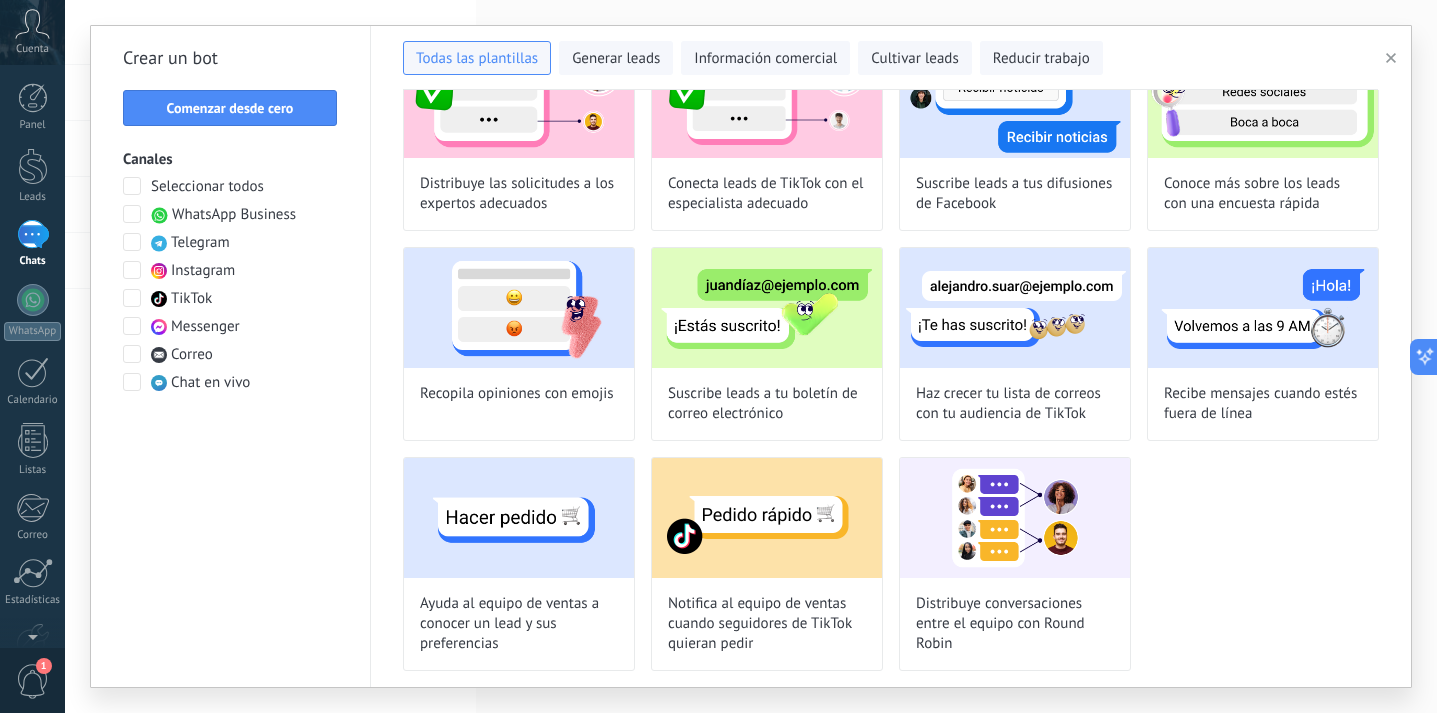 click at bounding box center (132, 270) 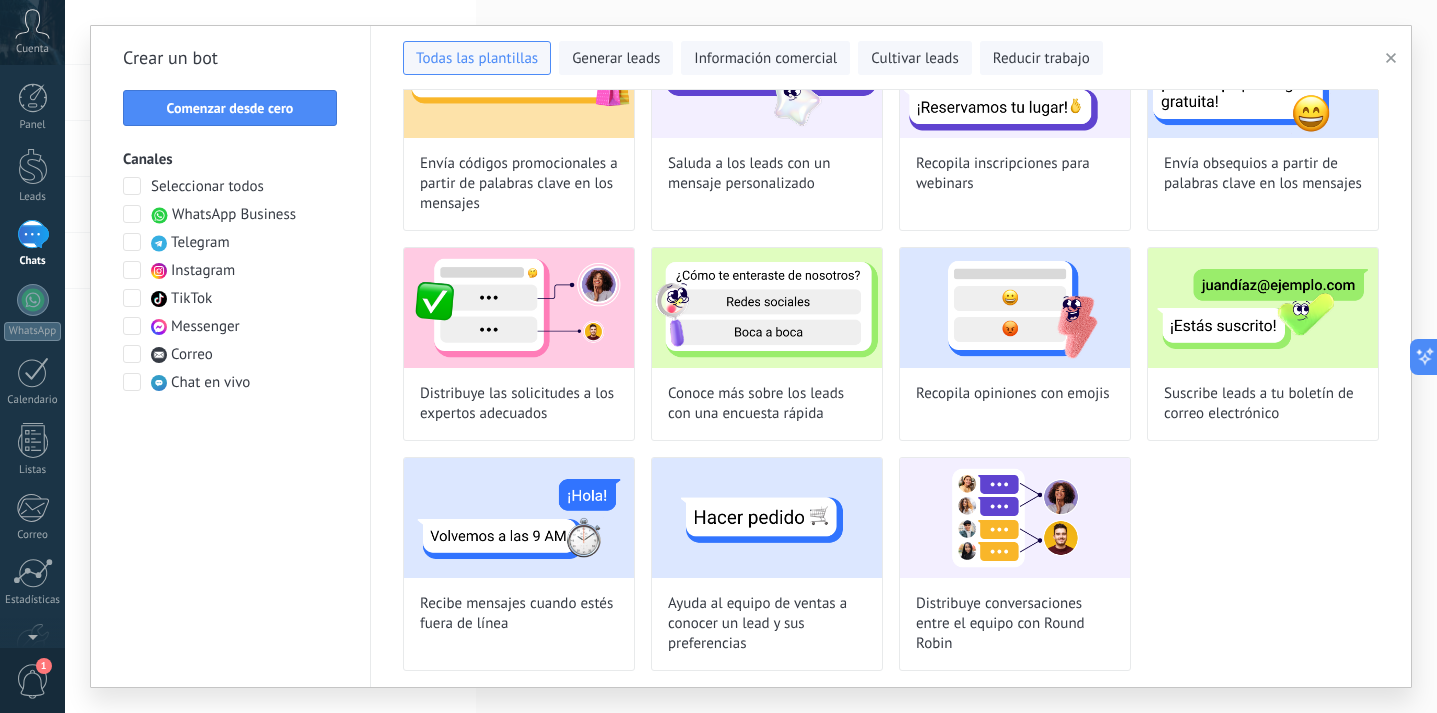 scroll, scrollTop: 607, scrollLeft: 0, axis: vertical 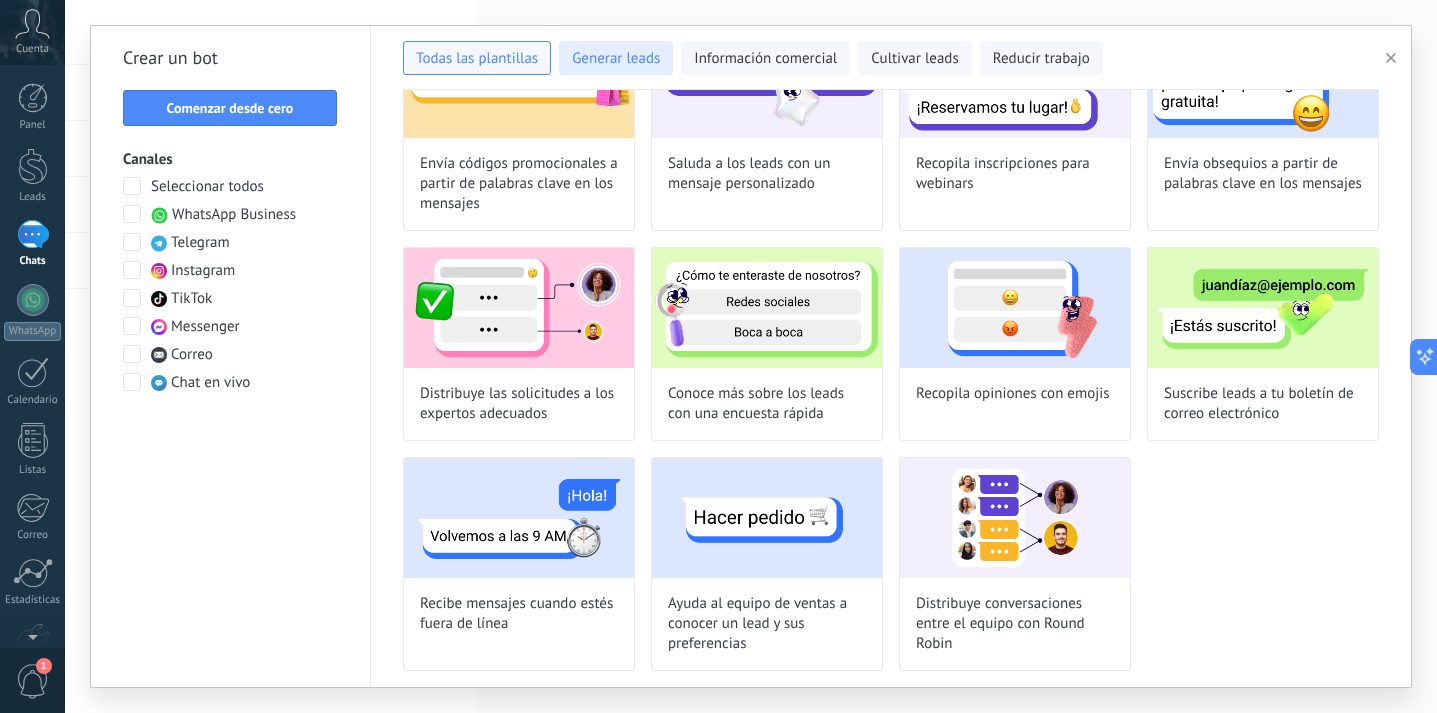 click on "Generar leads" at bounding box center [616, 59] 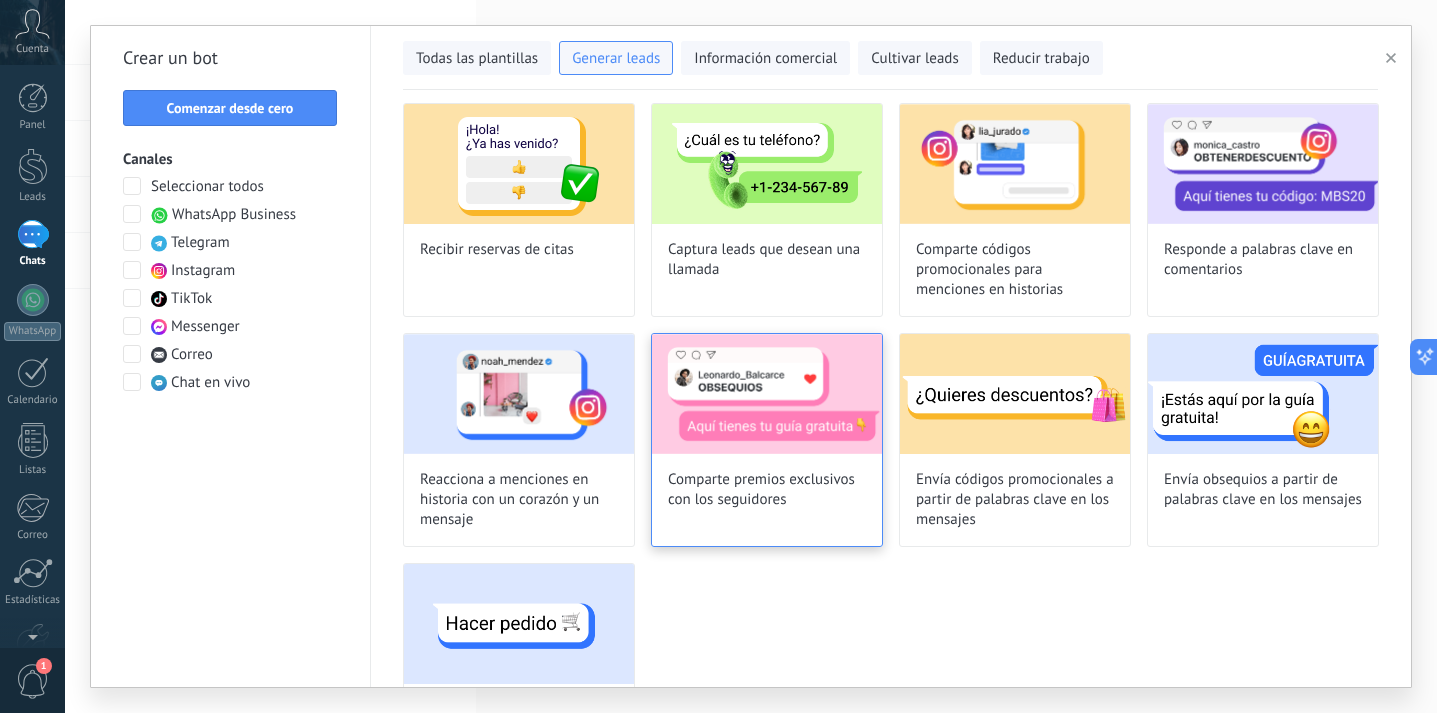 scroll, scrollTop: 85, scrollLeft: 0, axis: vertical 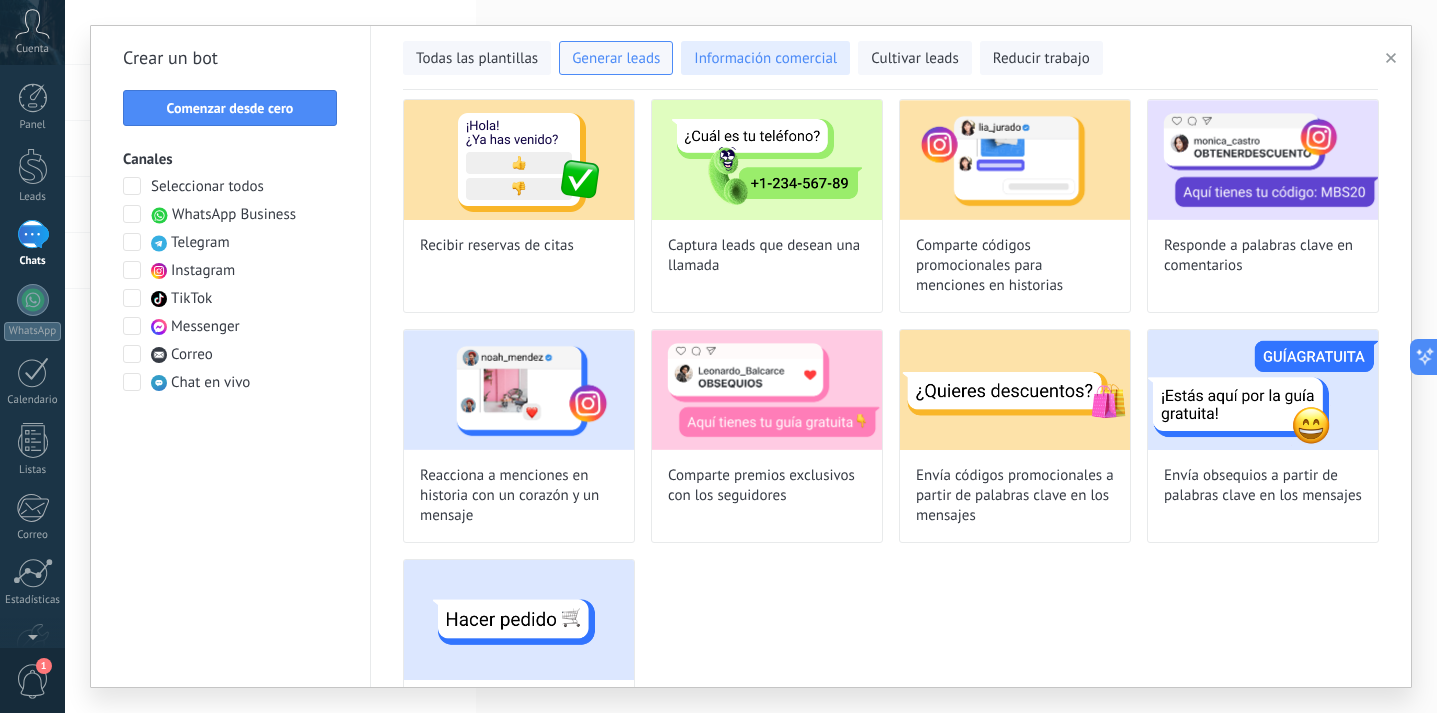 click on "Información comercial" at bounding box center (765, 59) 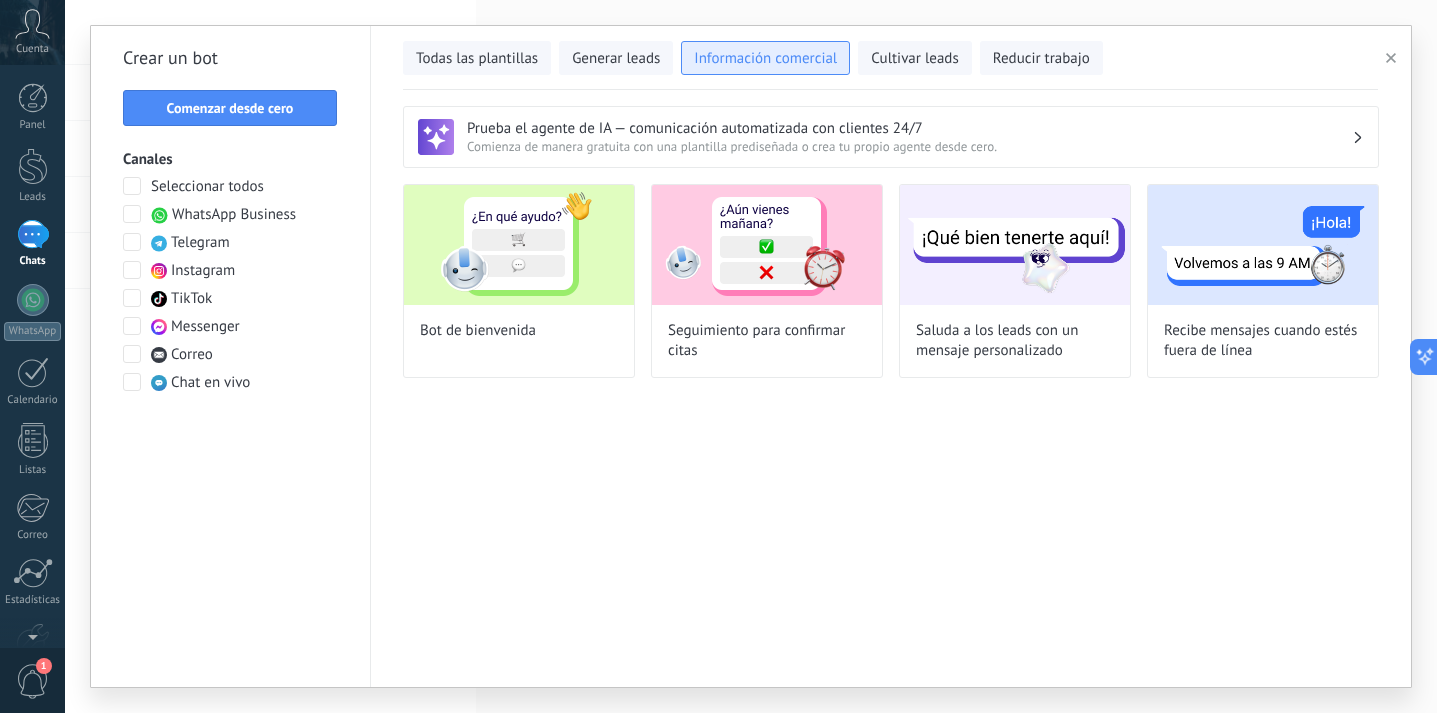 scroll, scrollTop: 0, scrollLeft: 0, axis: both 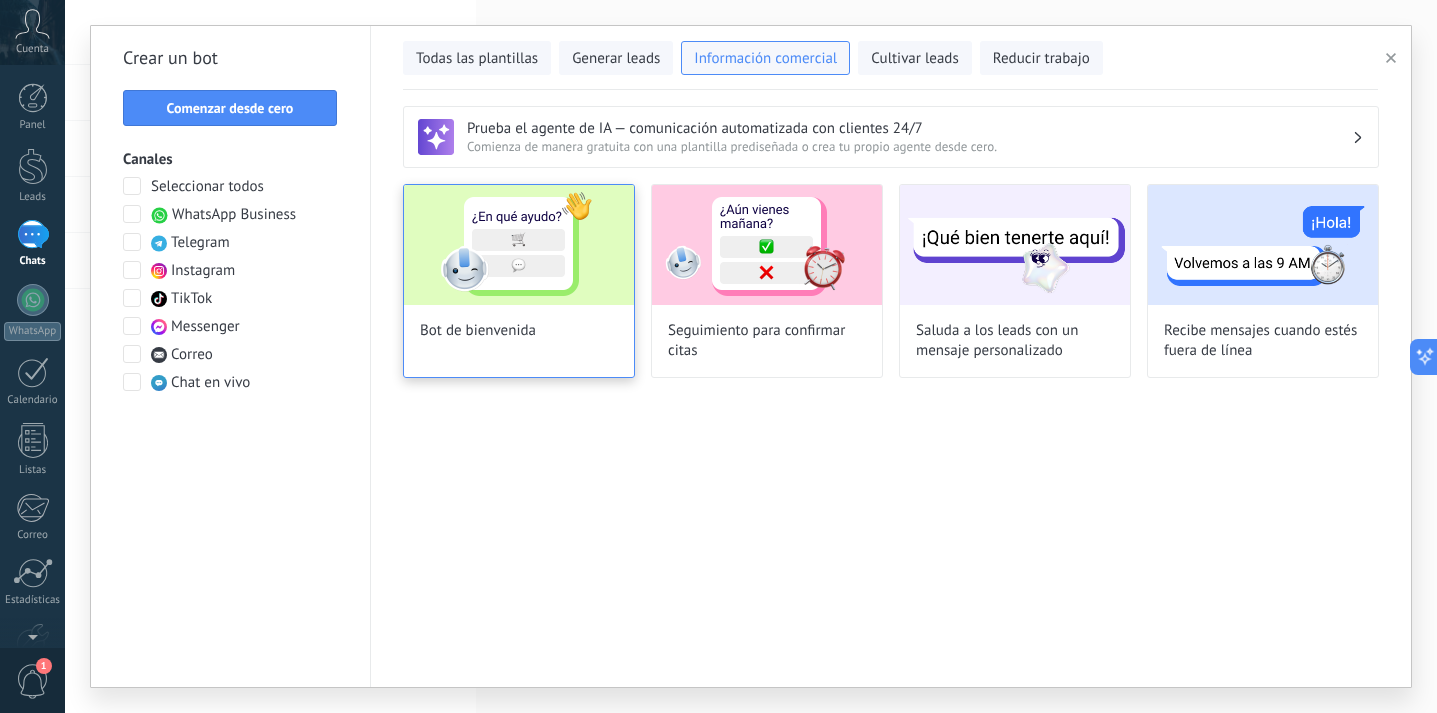 click at bounding box center [519, 245] 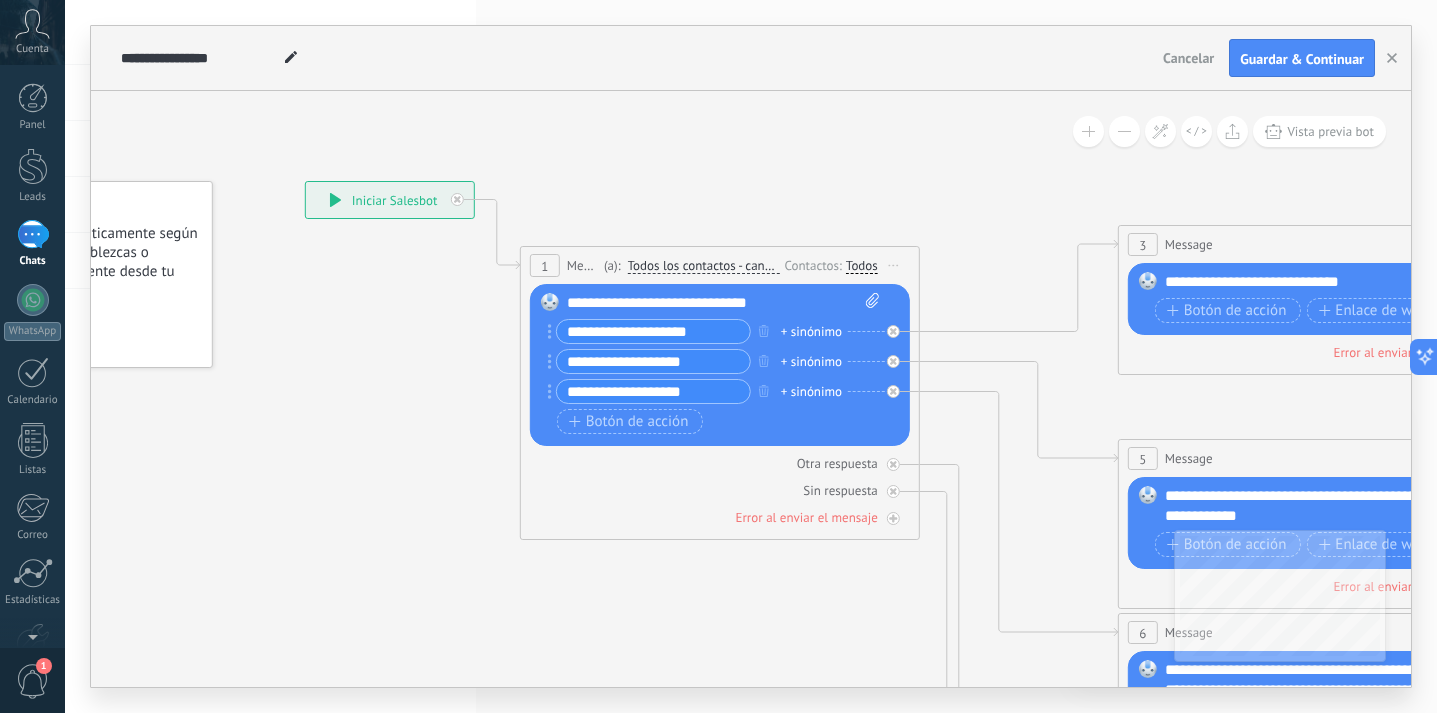 click on "**********" at bounding box center (653, 331) 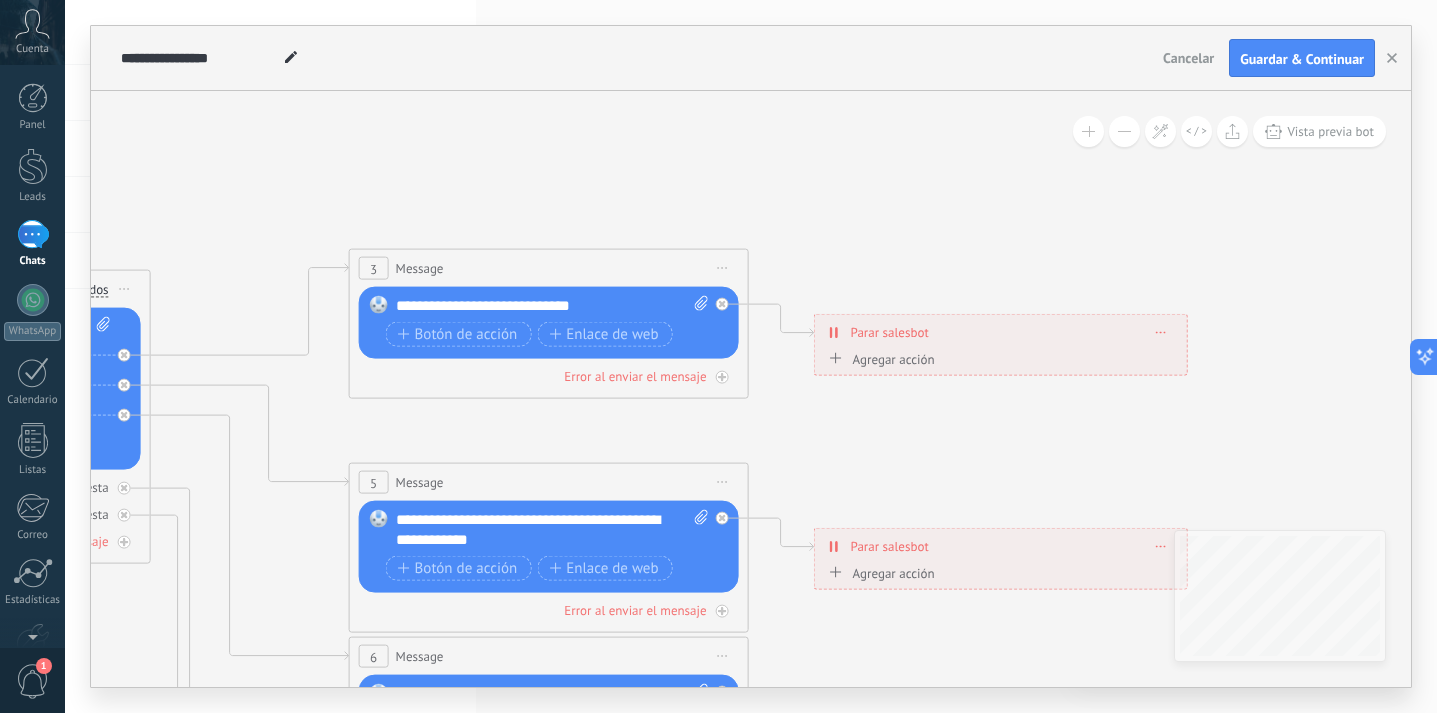 click on "Agregar acción" at bounding box center [879, 358] 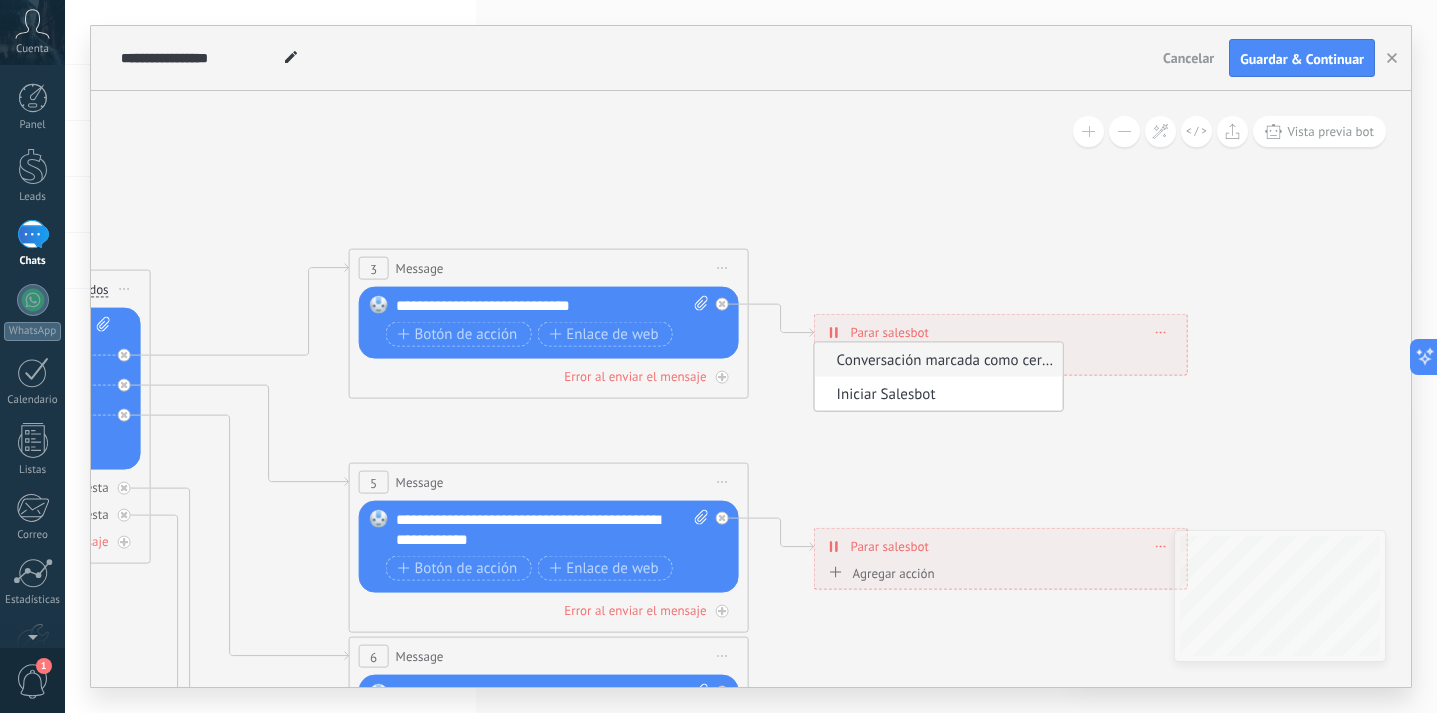 click 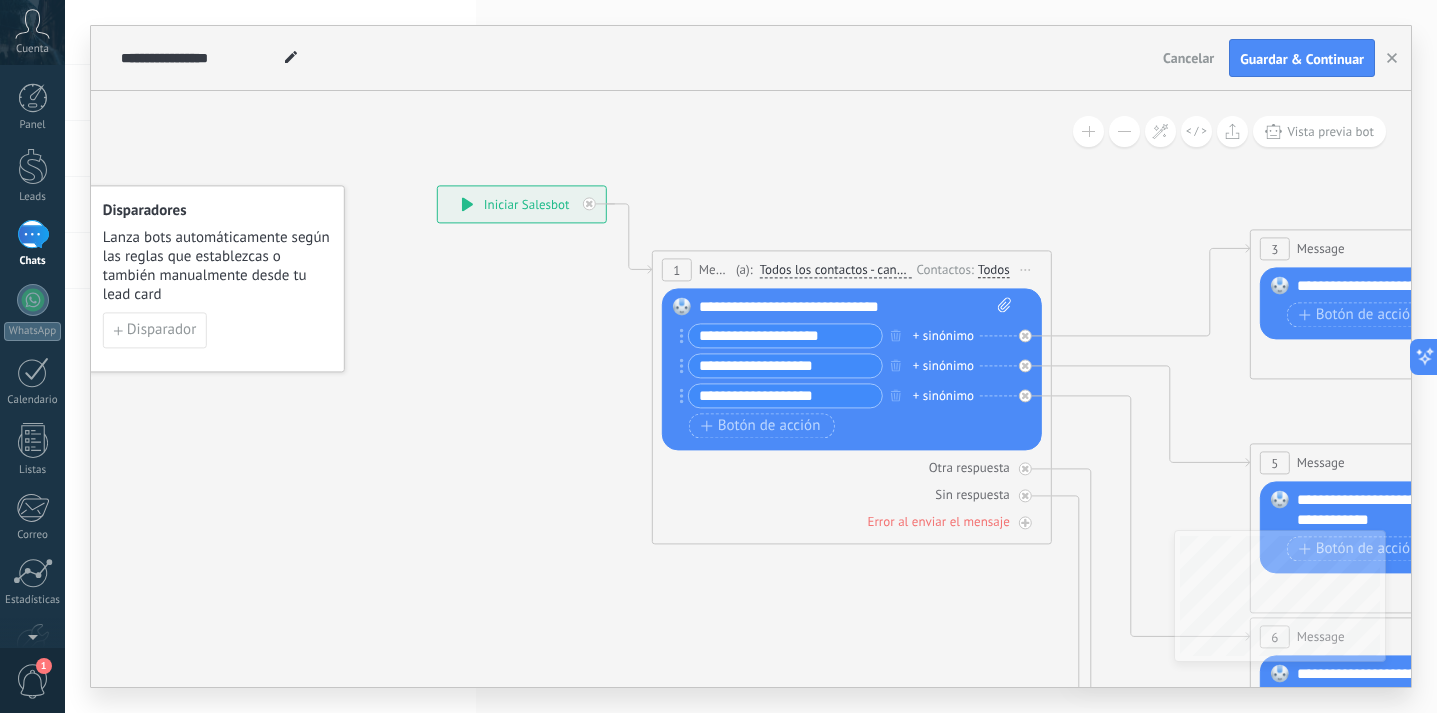 click on "Cancelar" at bounding box center (1188, 58) 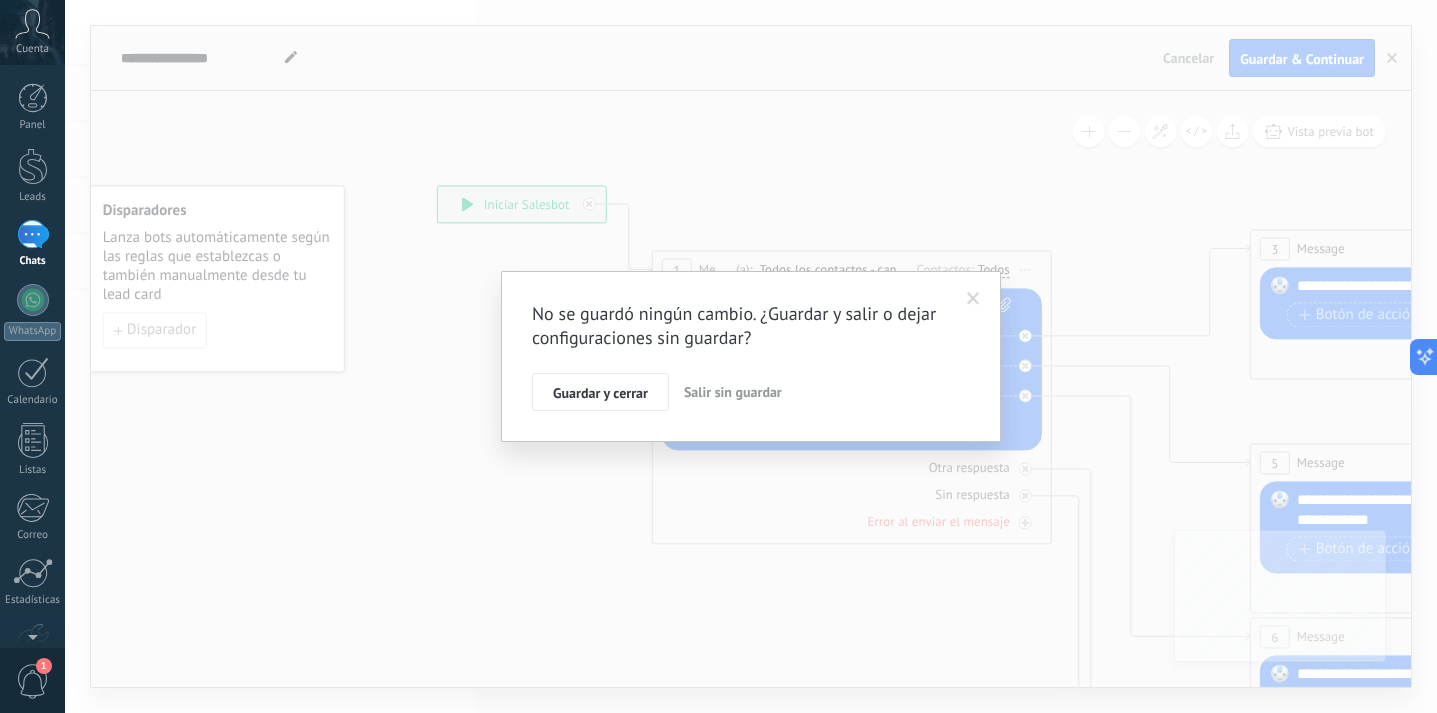 click on "Salir sin guardar" at bounding box center [733, 392] 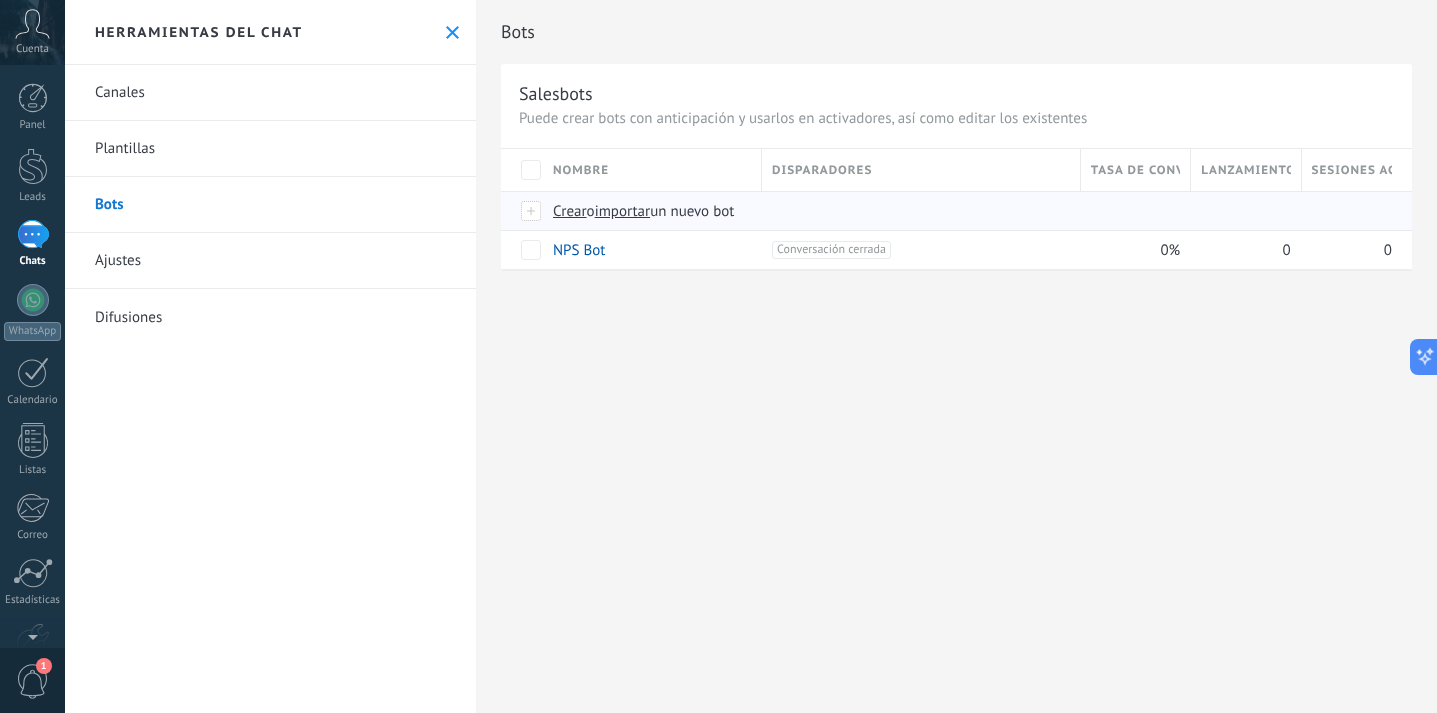 click on "Crear" at bounding box center [570, 211] 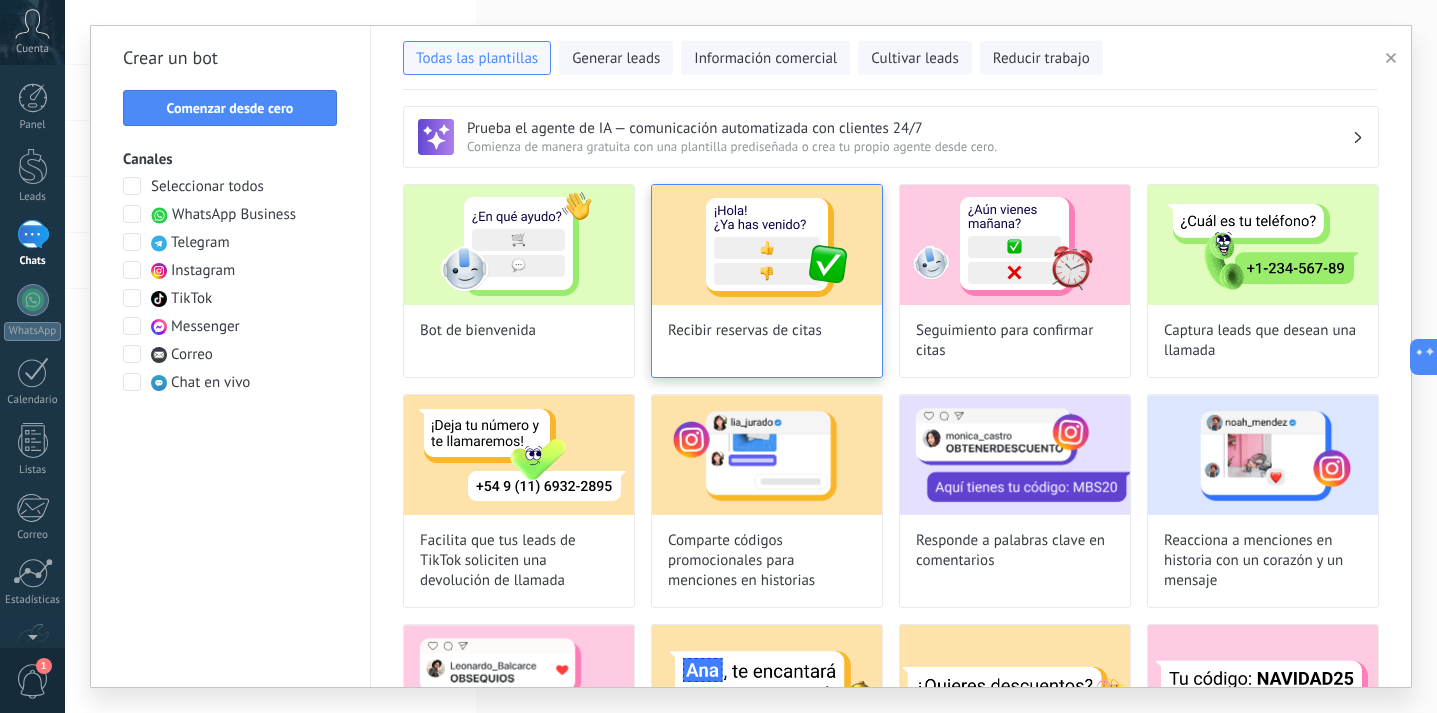 scroll, scrollTop: 12, scrollLeft: 0, axis: vertical 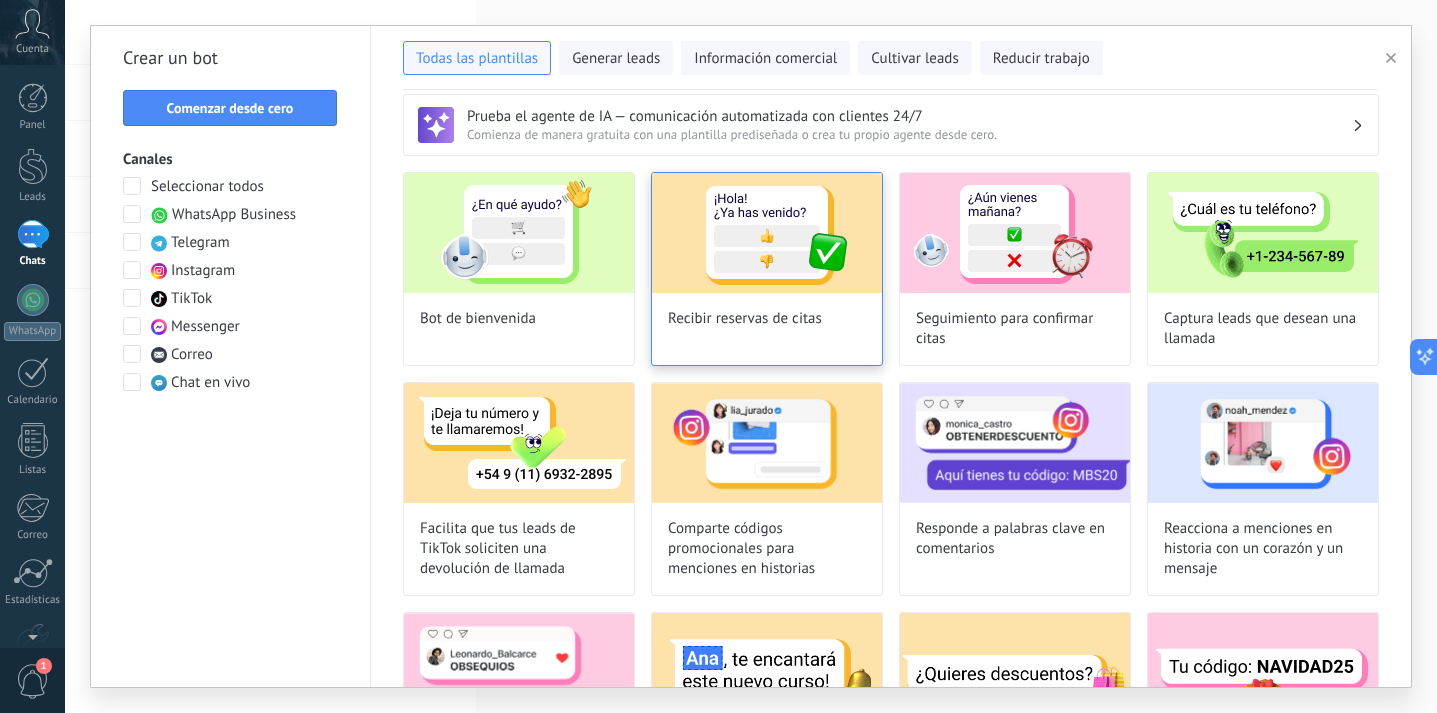 click at bounding box center [767, 233] 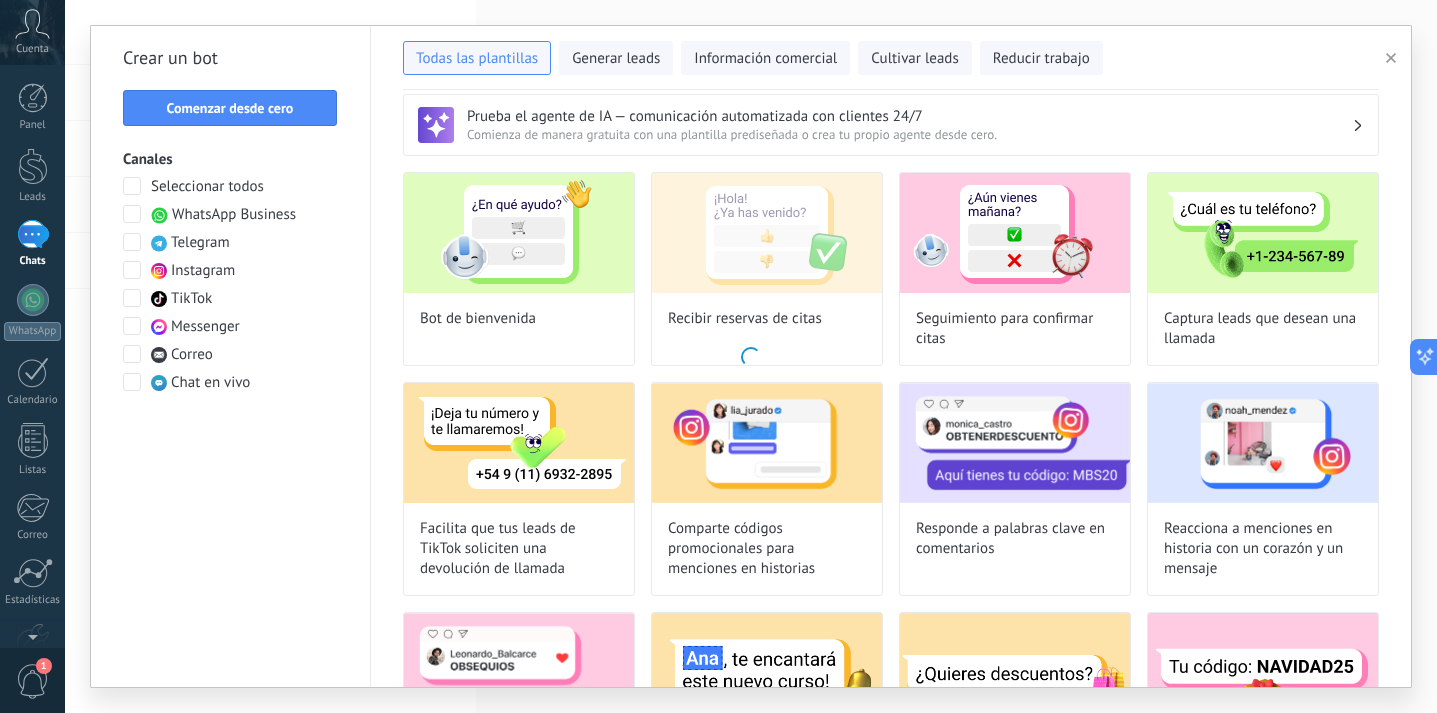type on "**********" 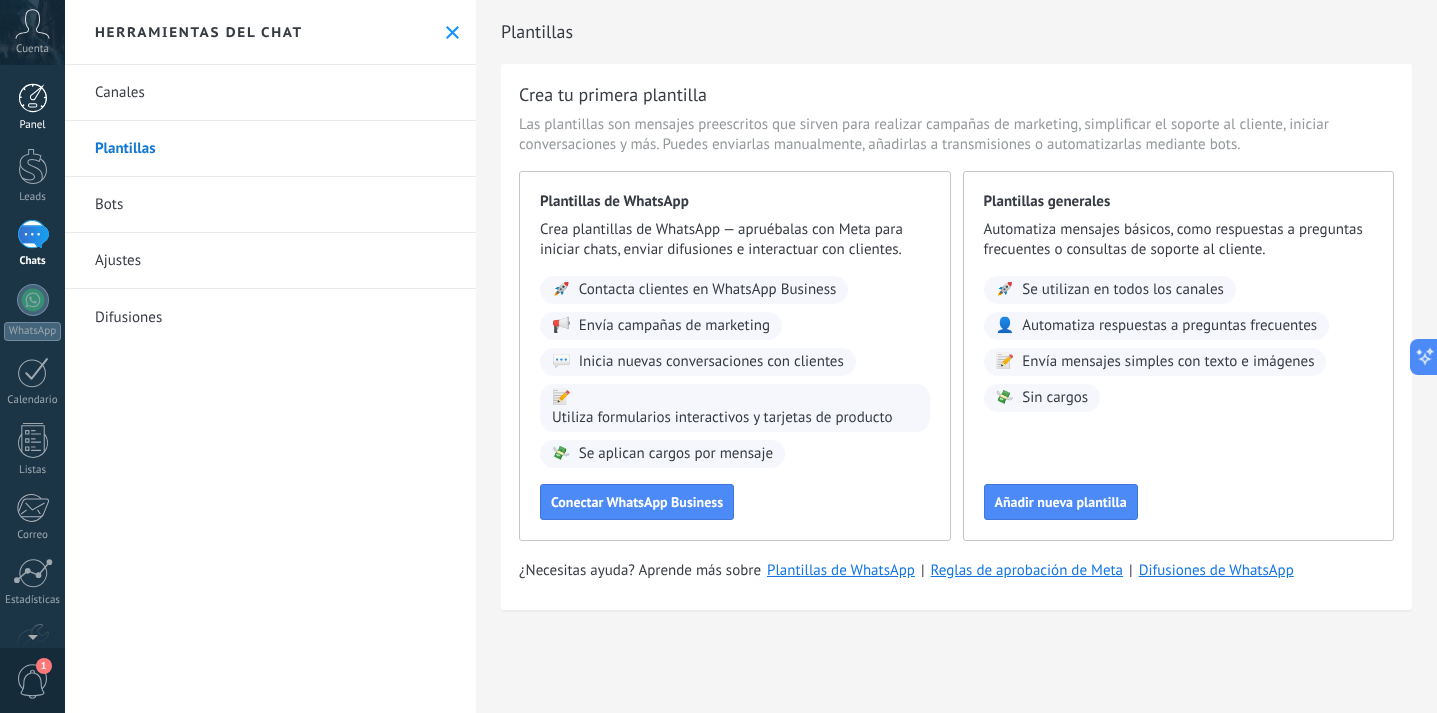 click at bounding box center [33, 98] 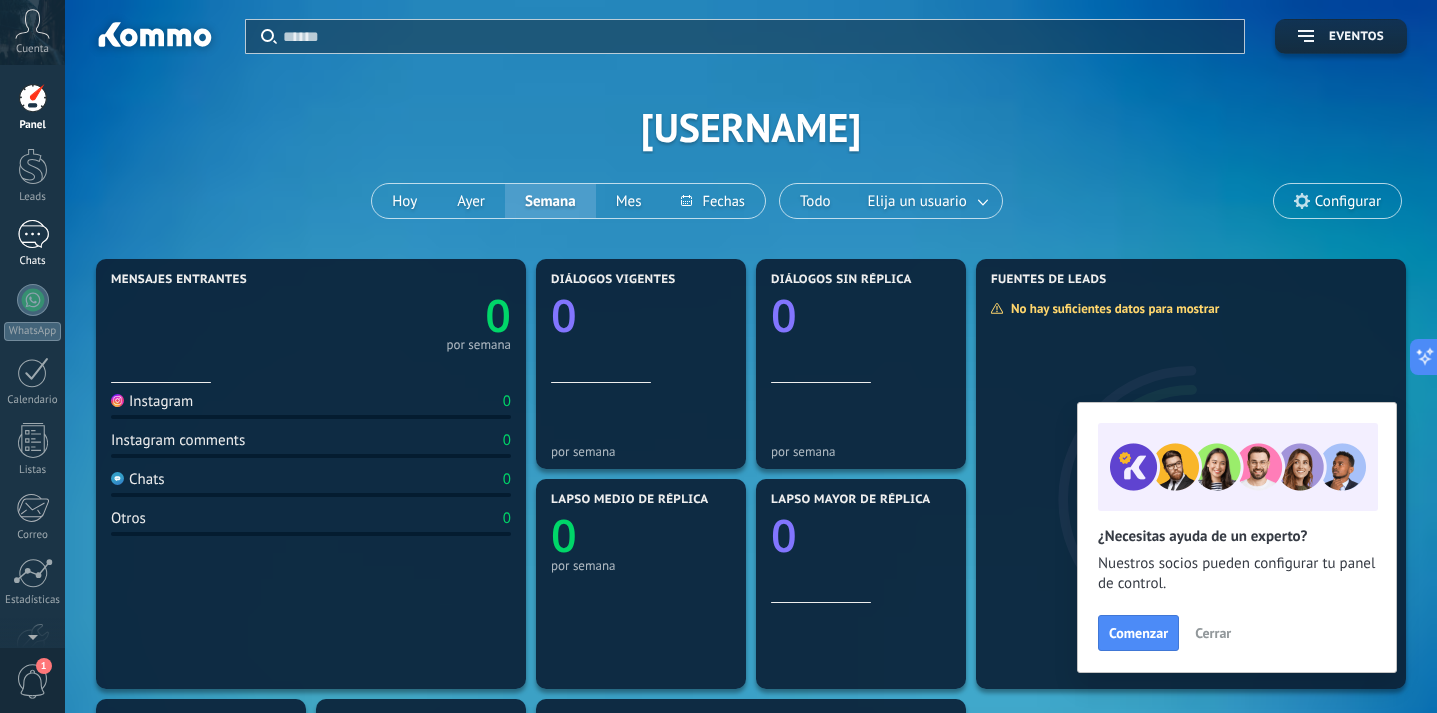 click at bounding box center [33, 234] 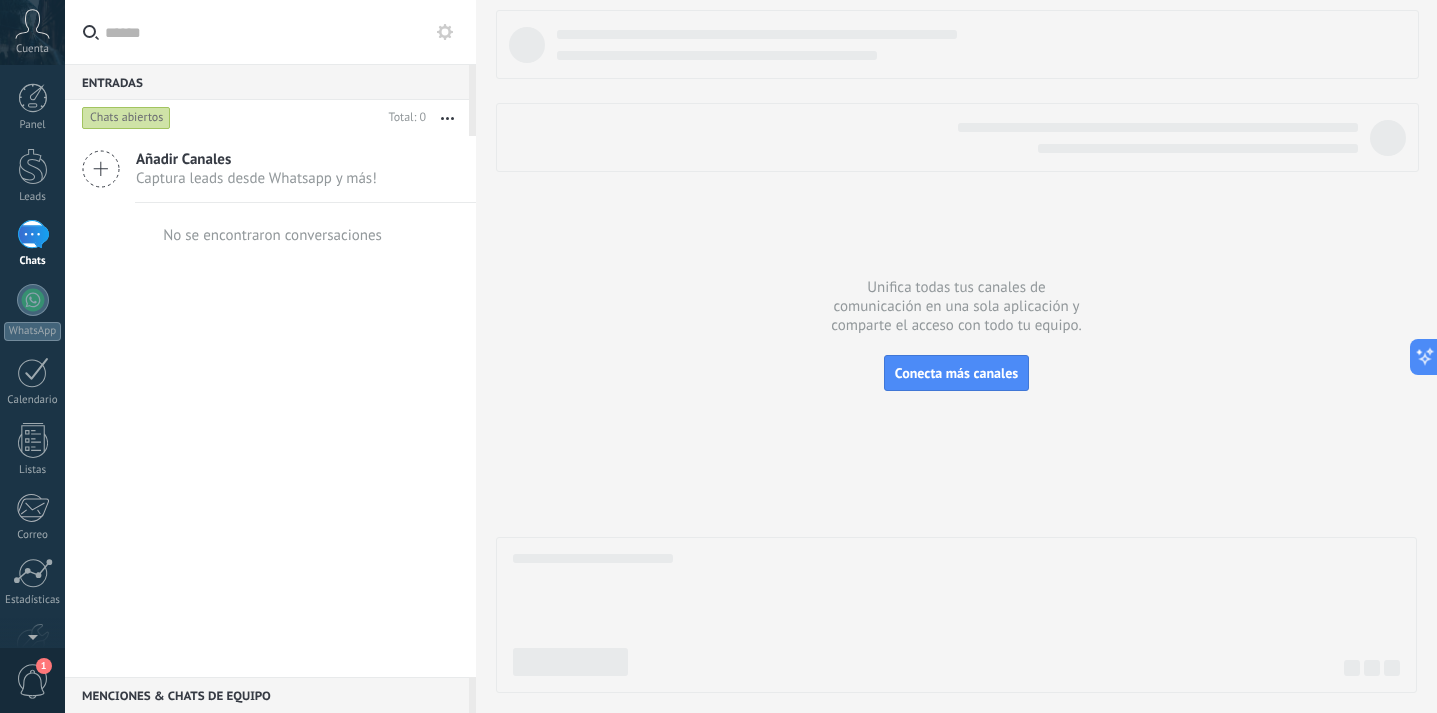 click 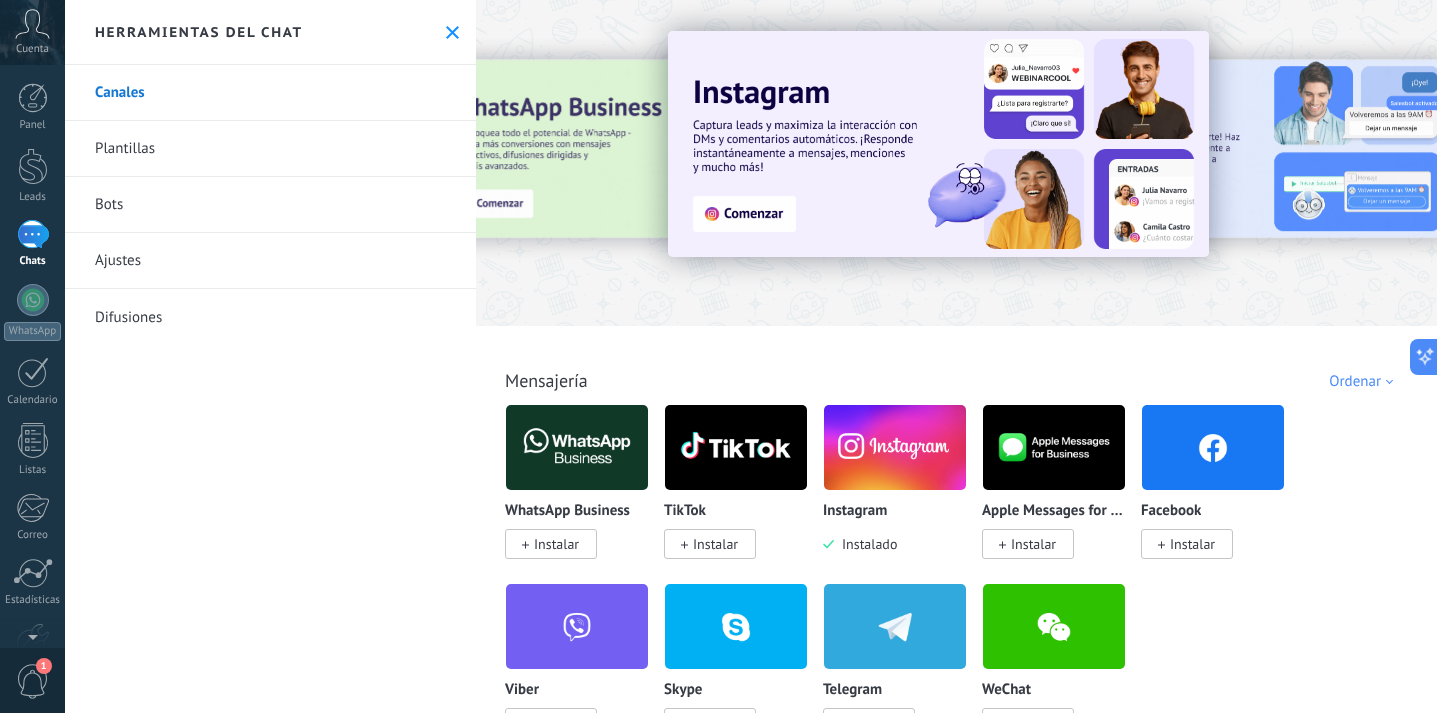 click at bounding box center [895, 447] 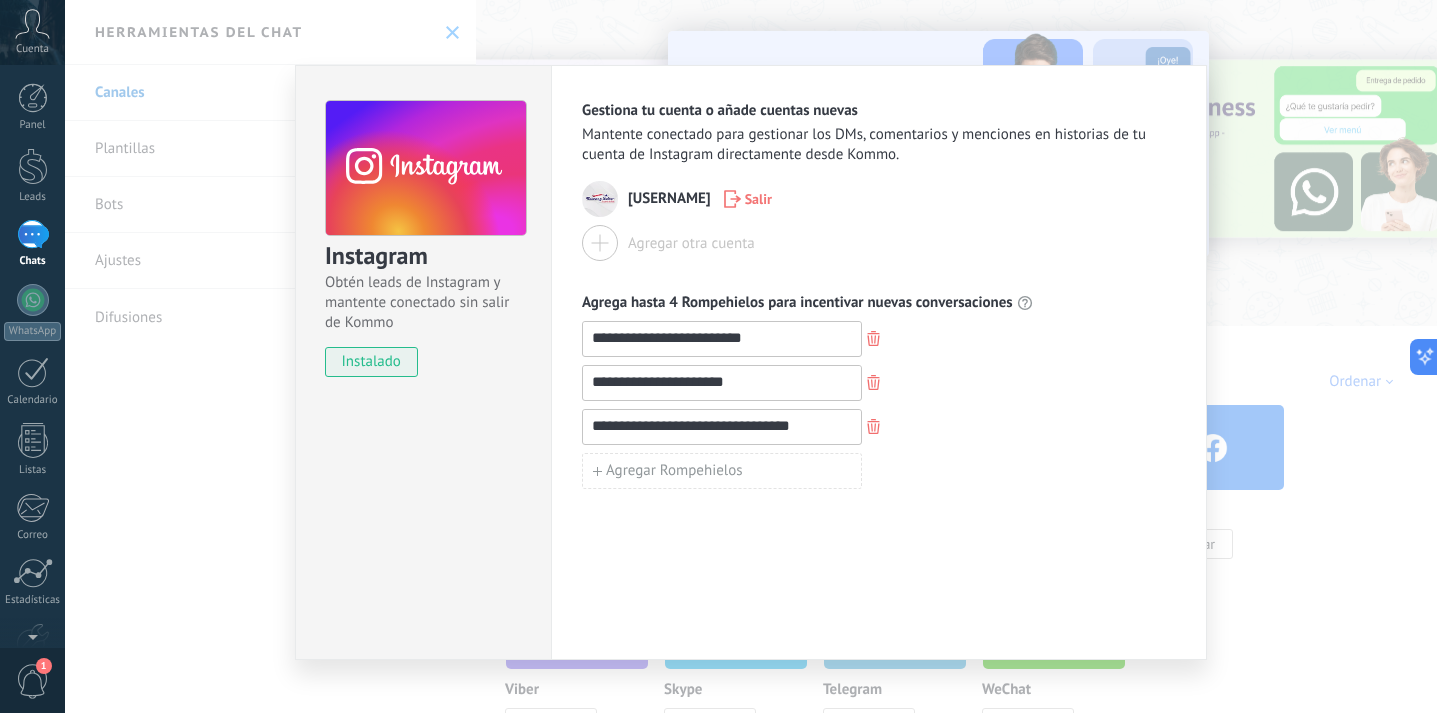click on "instalado" at bounding box center (371, 362) 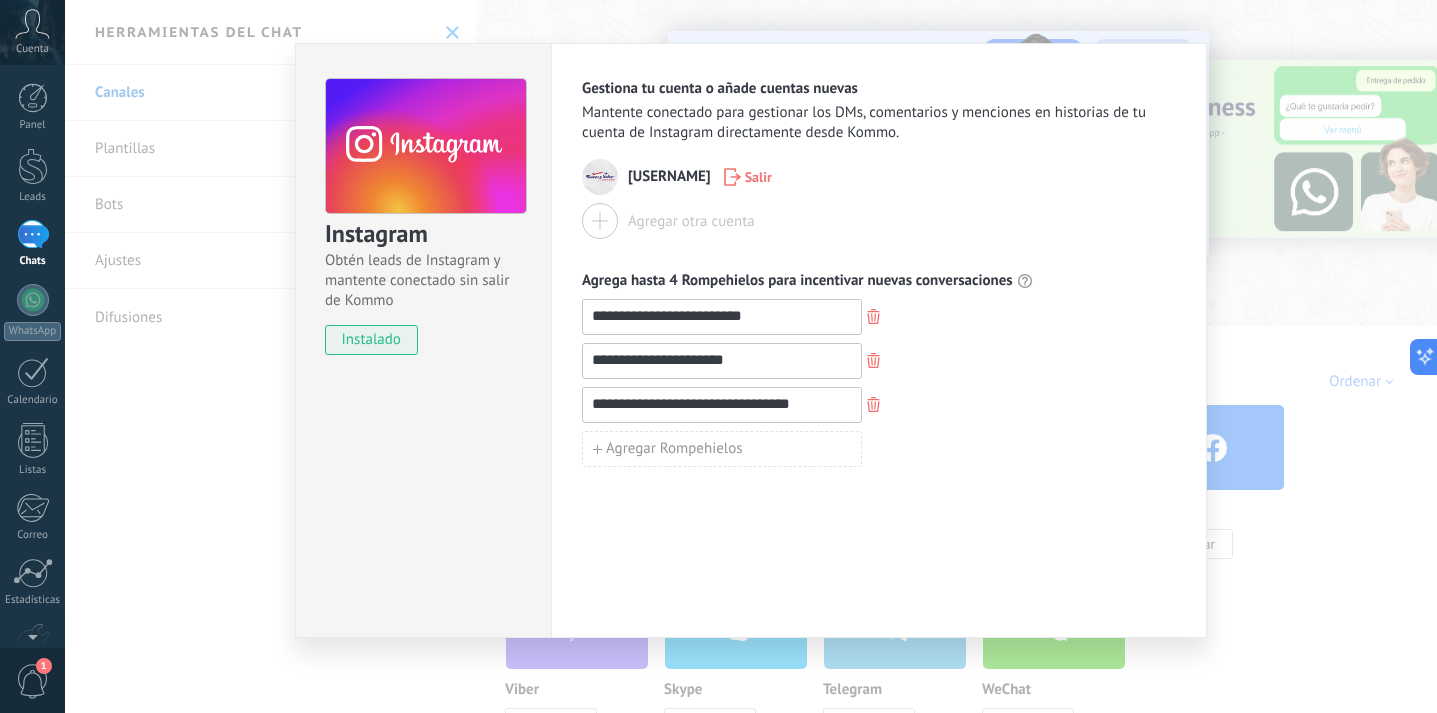 click on "**********" at bounding box center [751, 356] 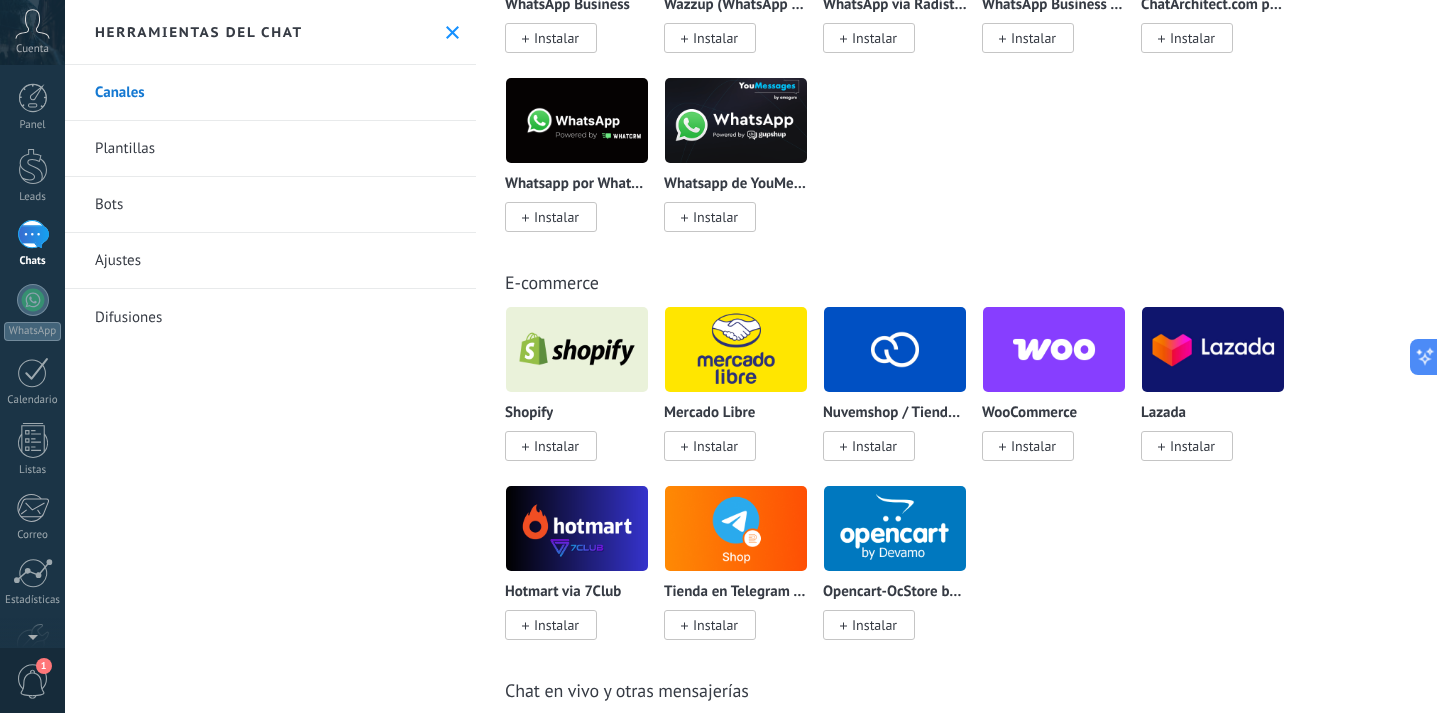 scroll, scrollTop: 0, scrollLeft: 0, axis: both 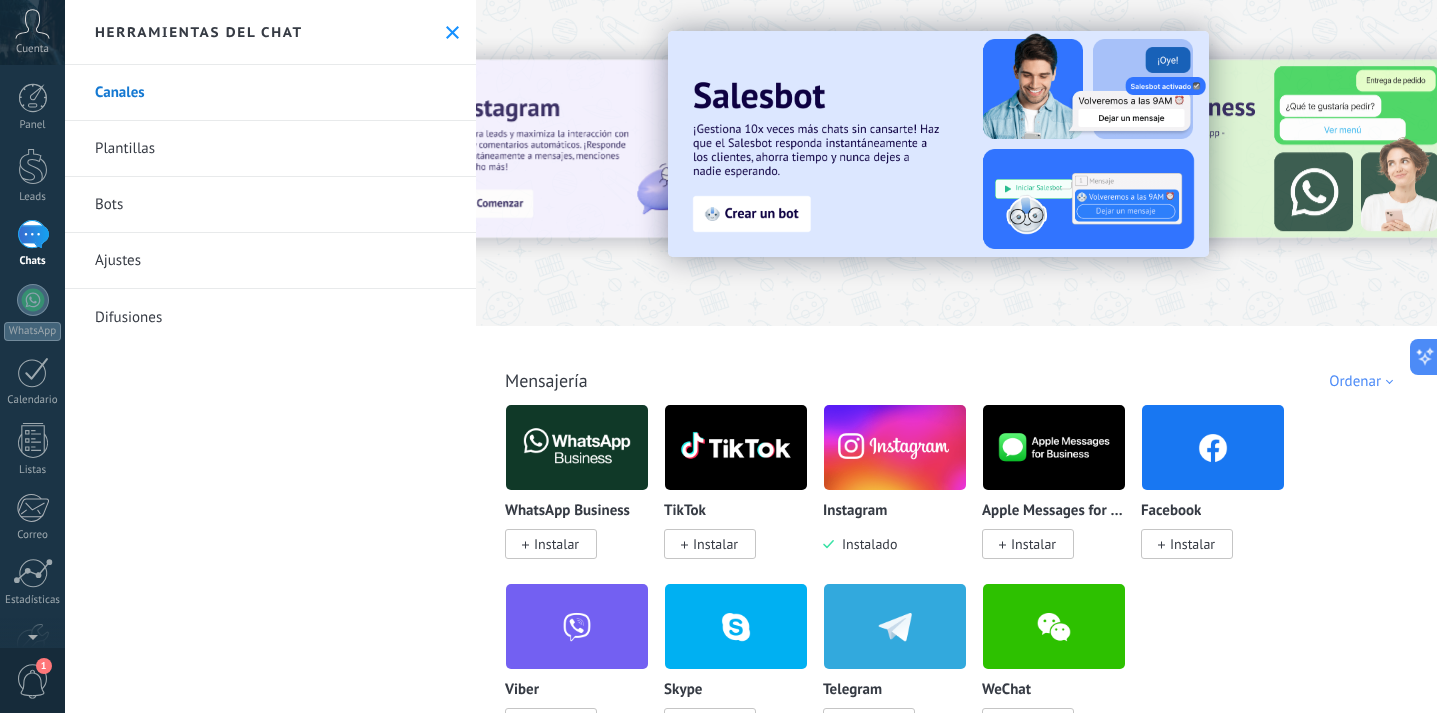 click 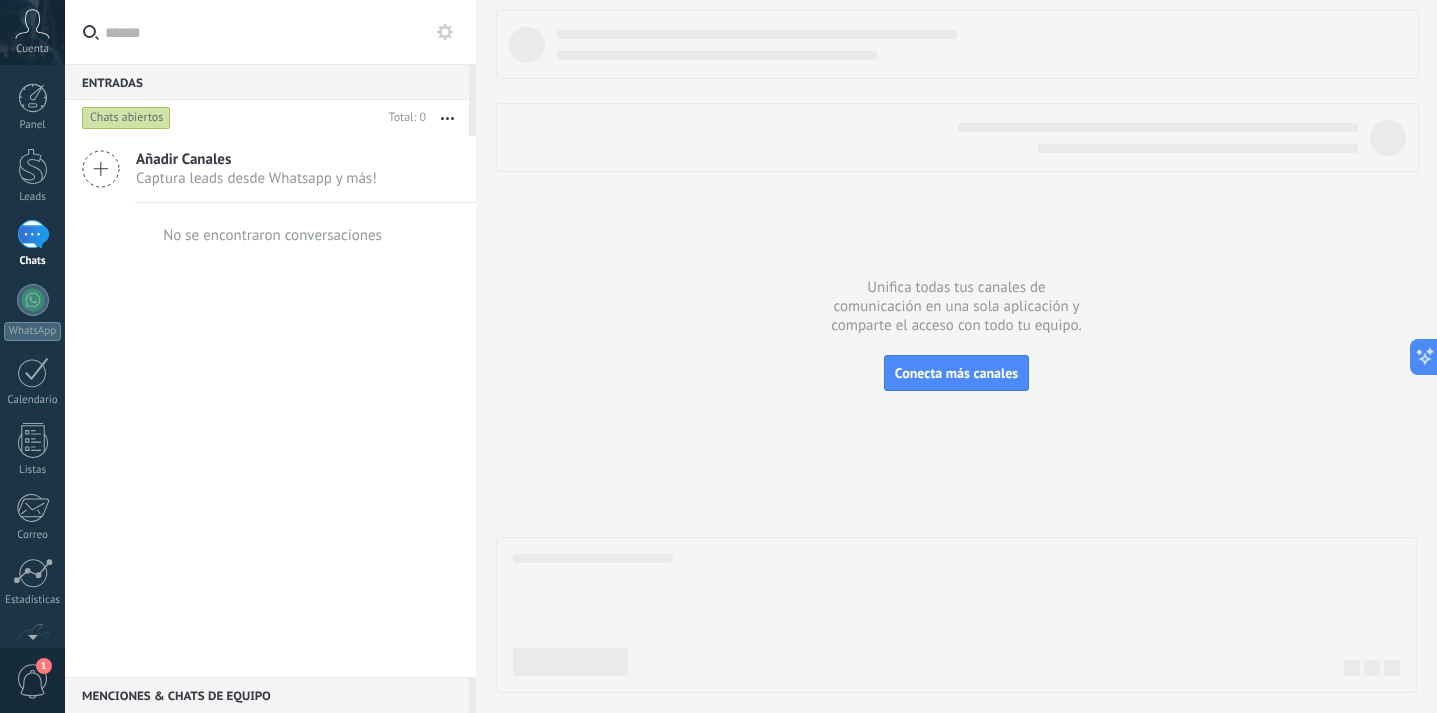 click 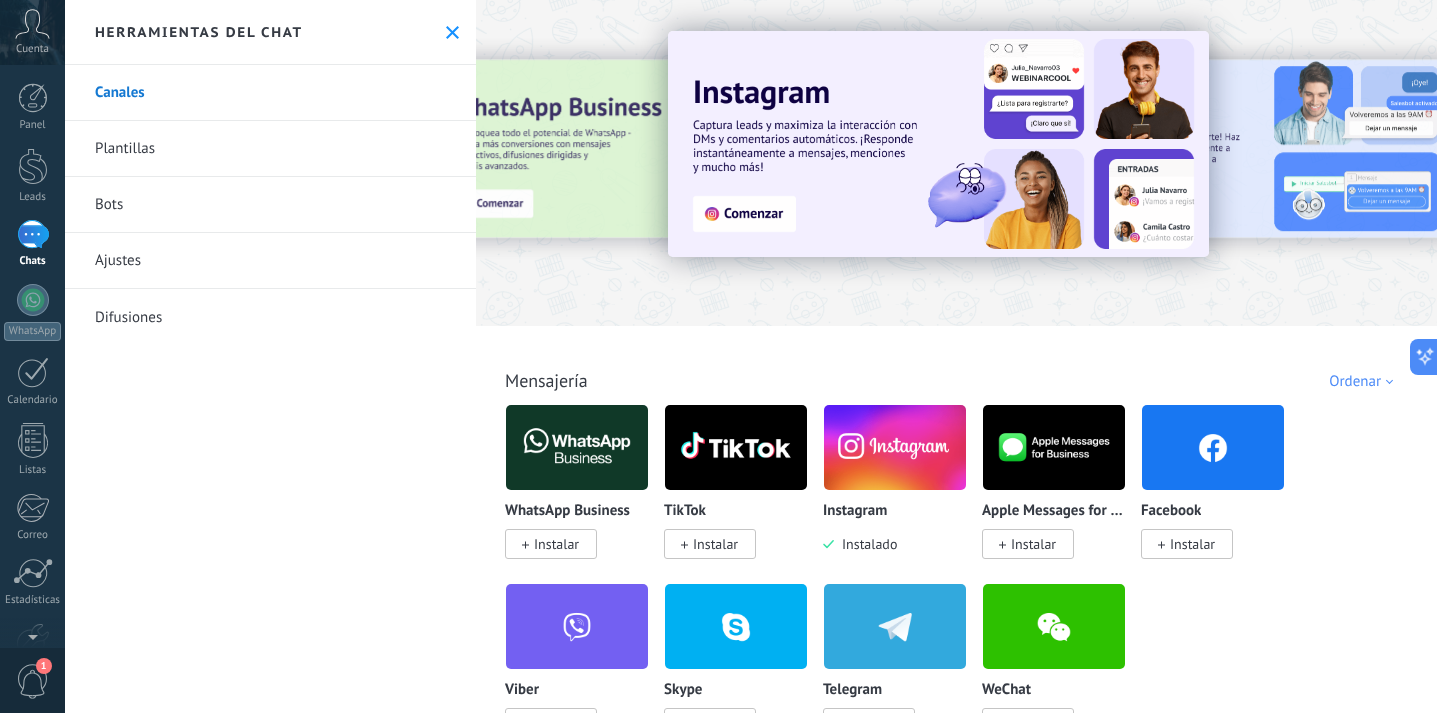 click on "Canales" at bounding box center (270, 93) 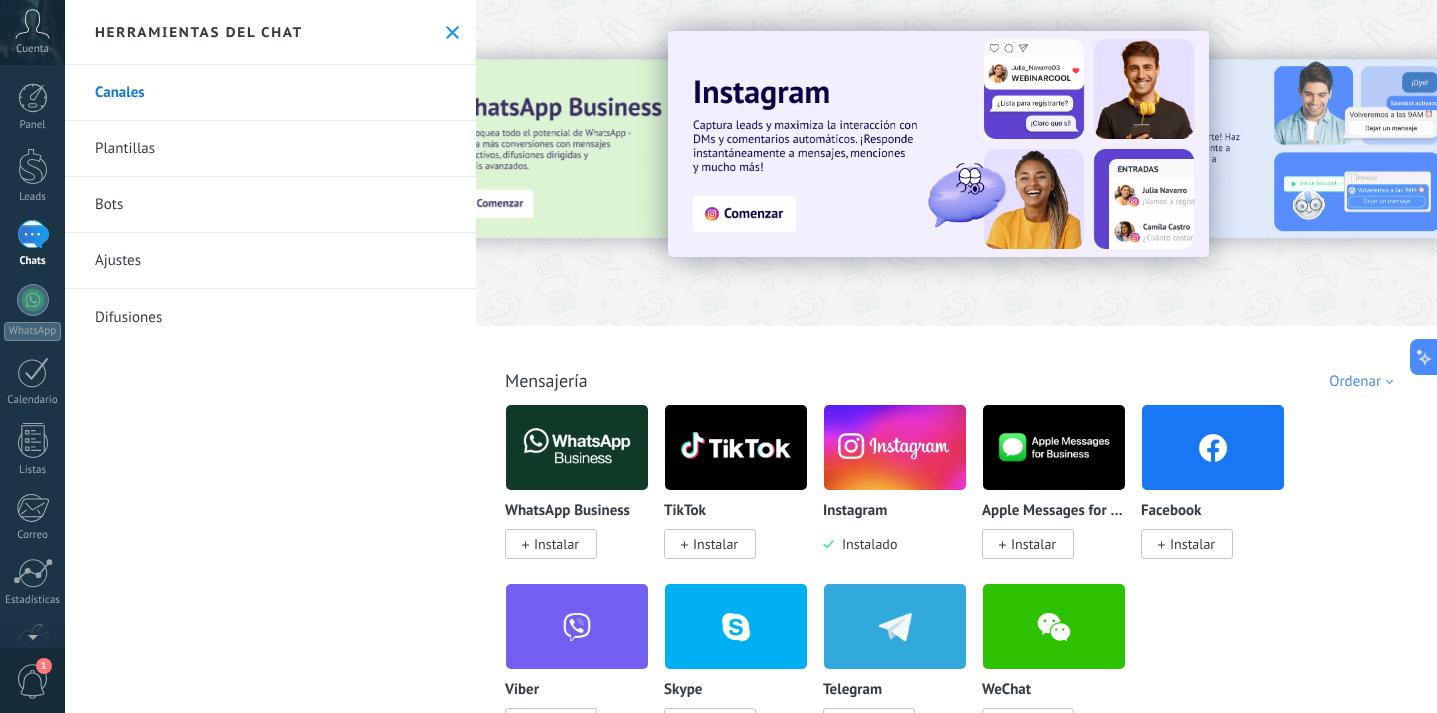 click on "Canales" at bounding box center (270, 93) 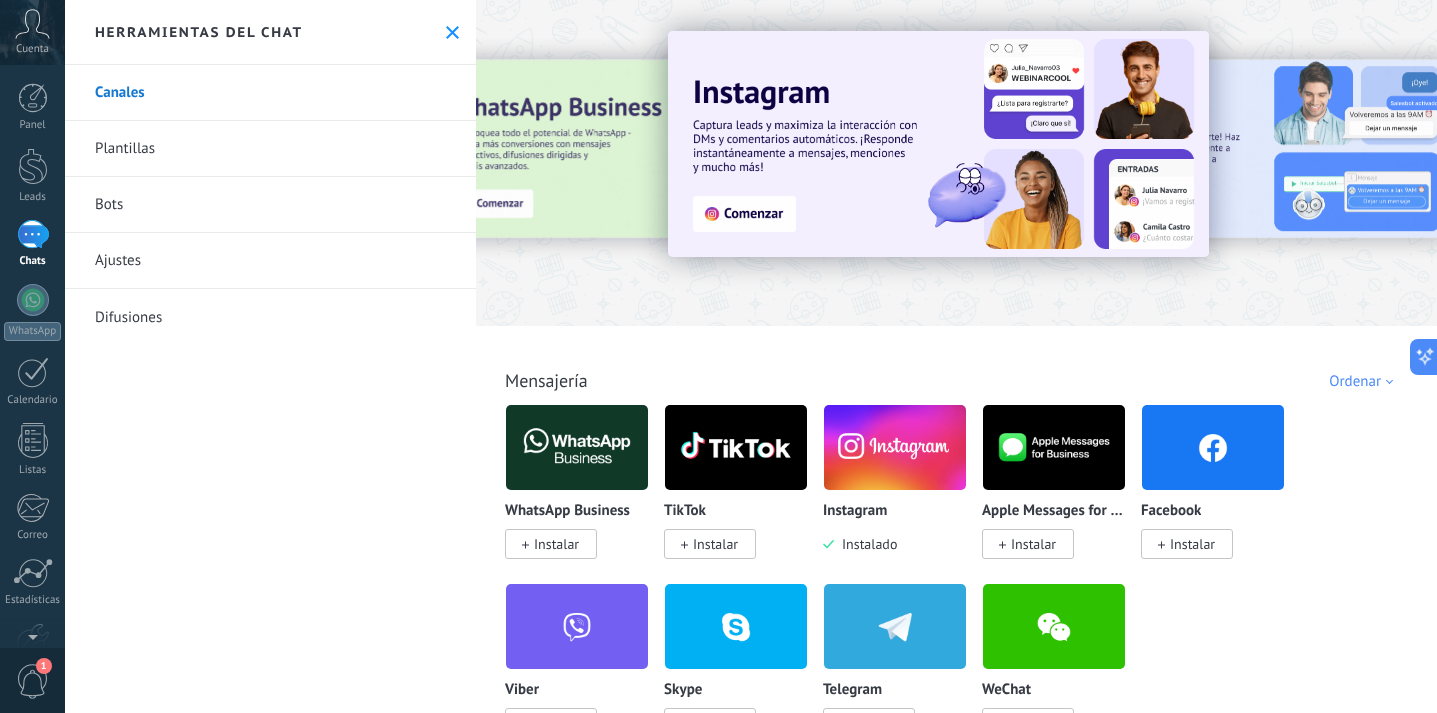 click at bounding box center (938, 144) 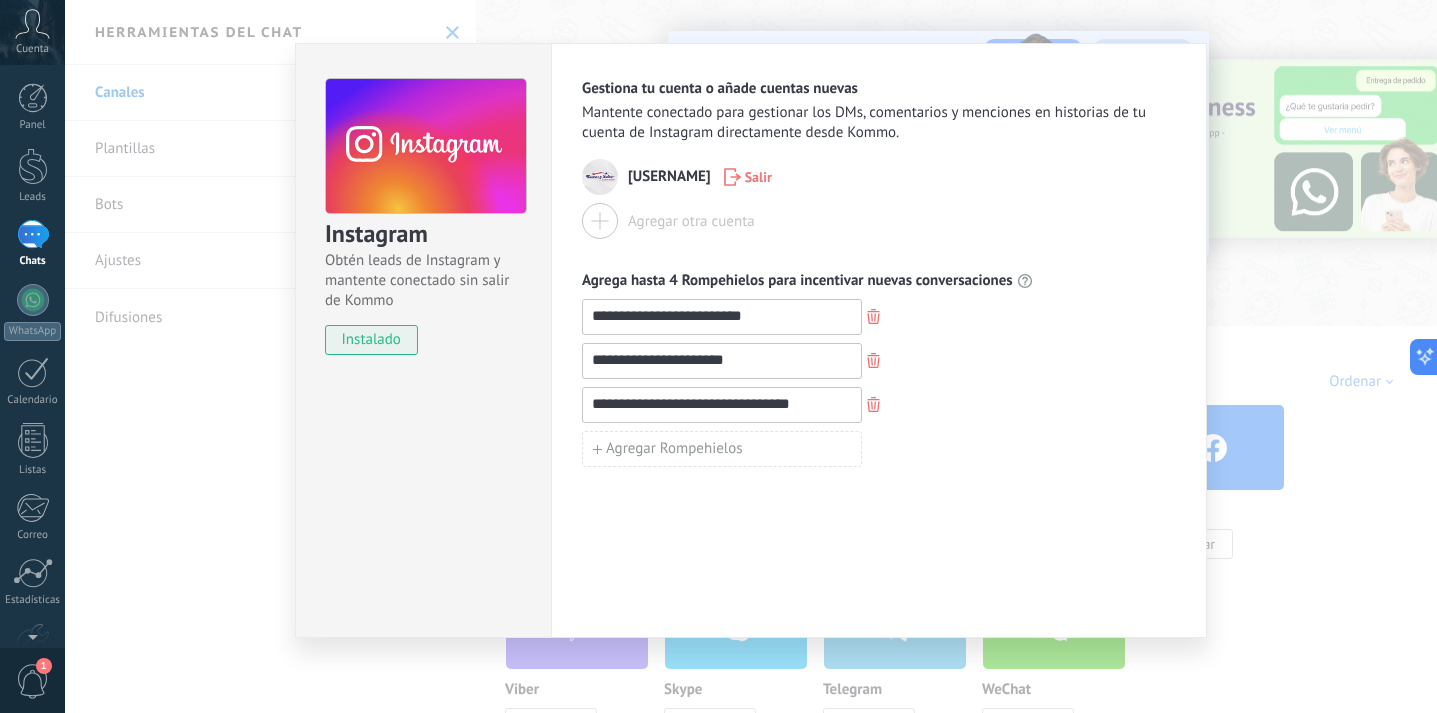 scroll, scrollTop: 0, scrollLeft: 0, axis: both 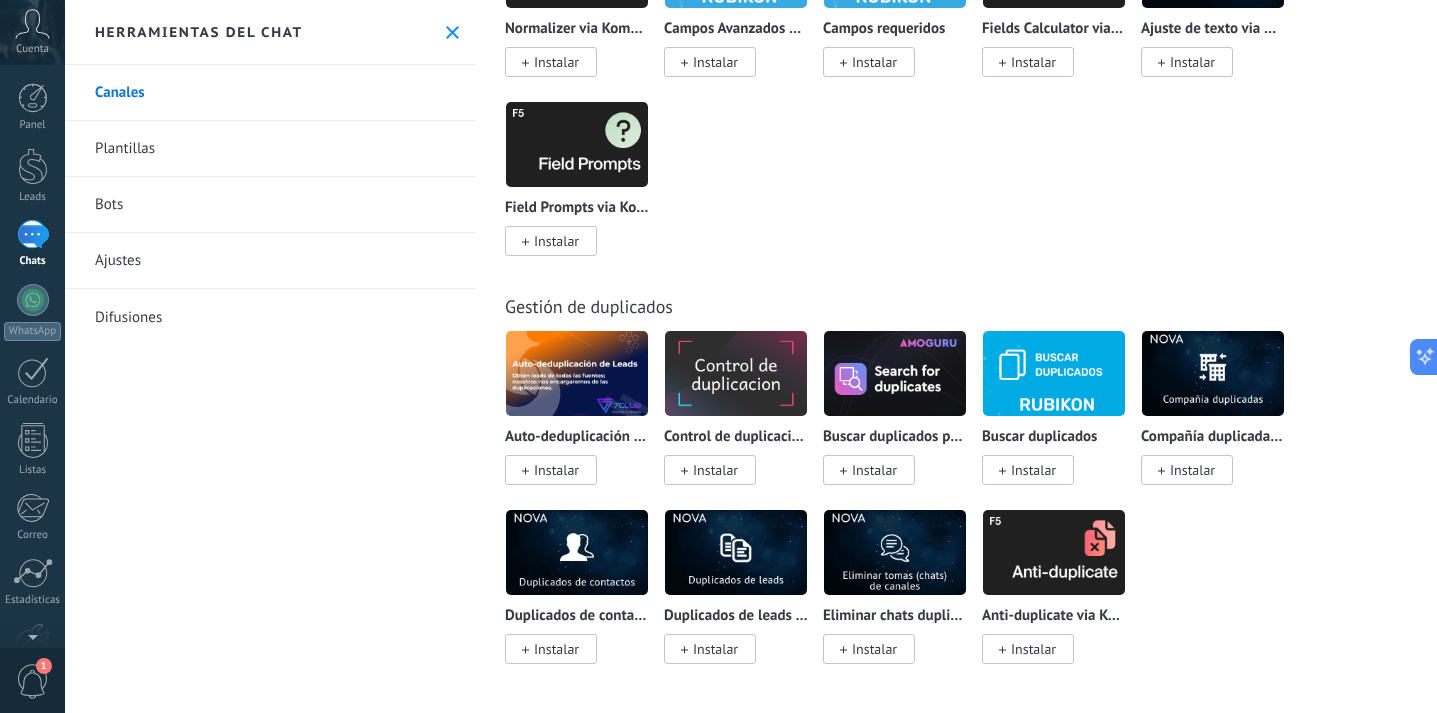 click on "Plantillas" at bounding box center [270, 149] 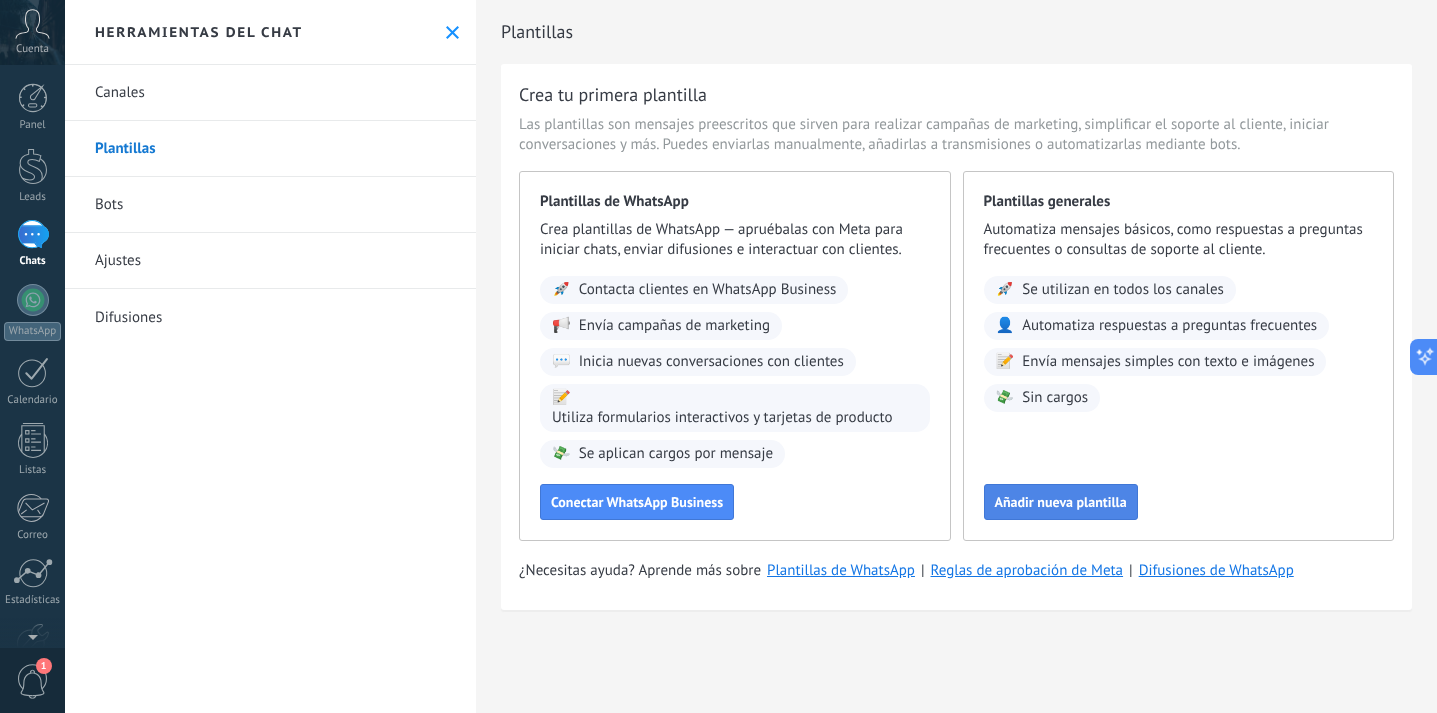 click on "Añadir nueva plantilla" at bounding box center (1061, 502) 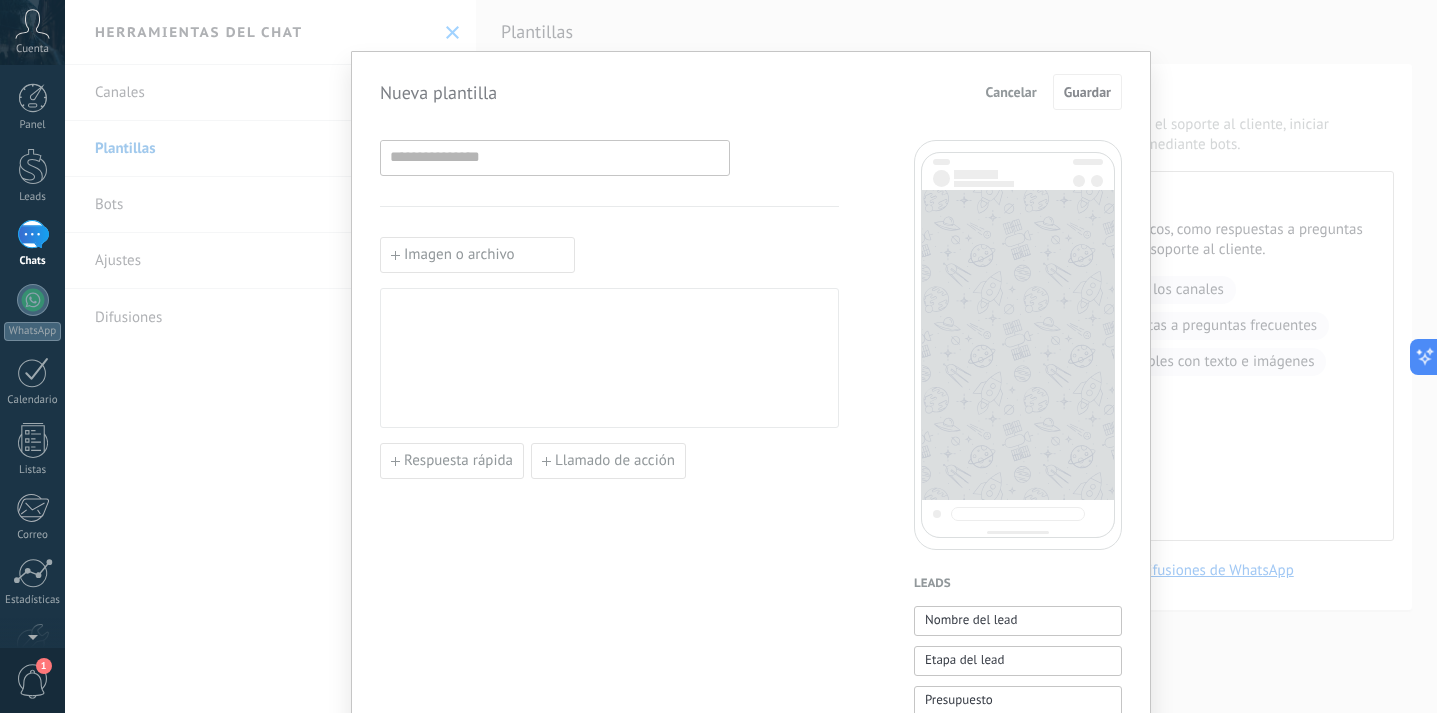 scroll, scrollTop: 0, scrollLeft: 0, axis: both 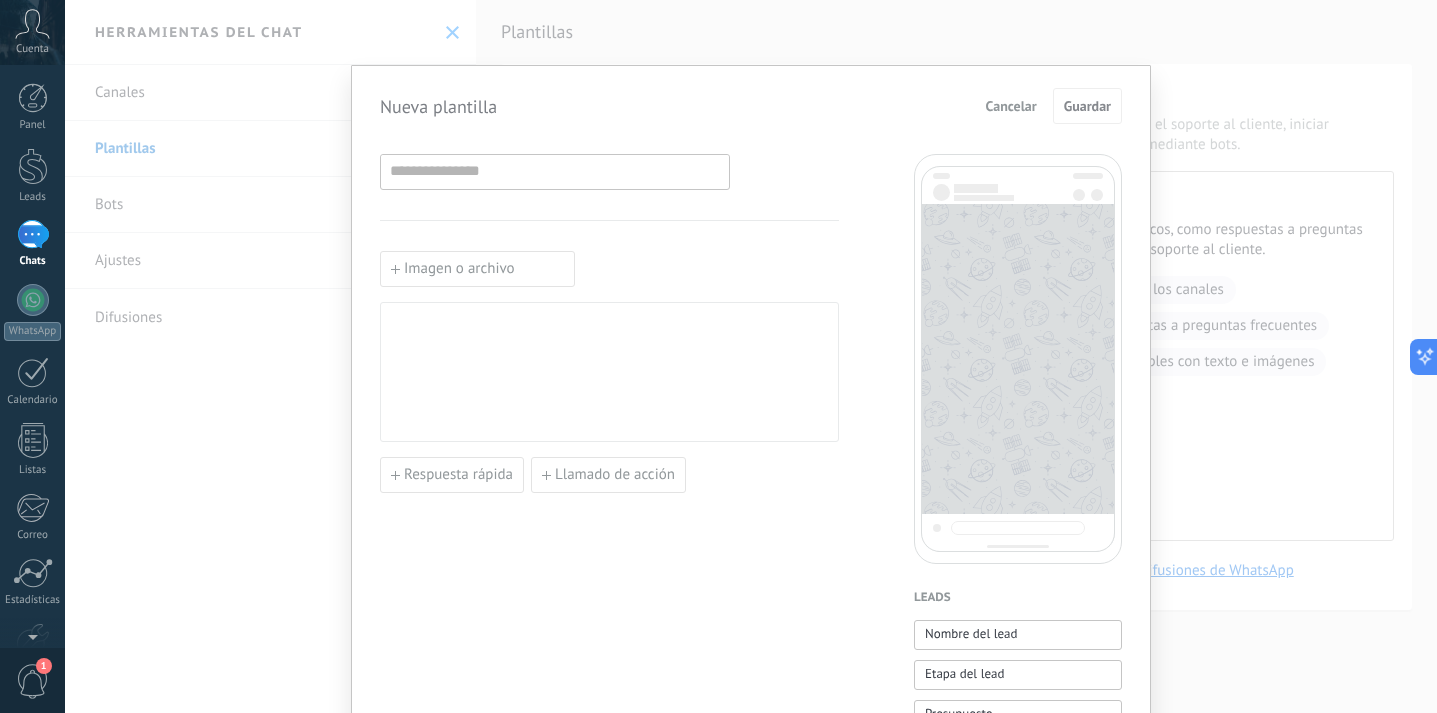 click on "Cancelar" at bounding box center (1011, 106) 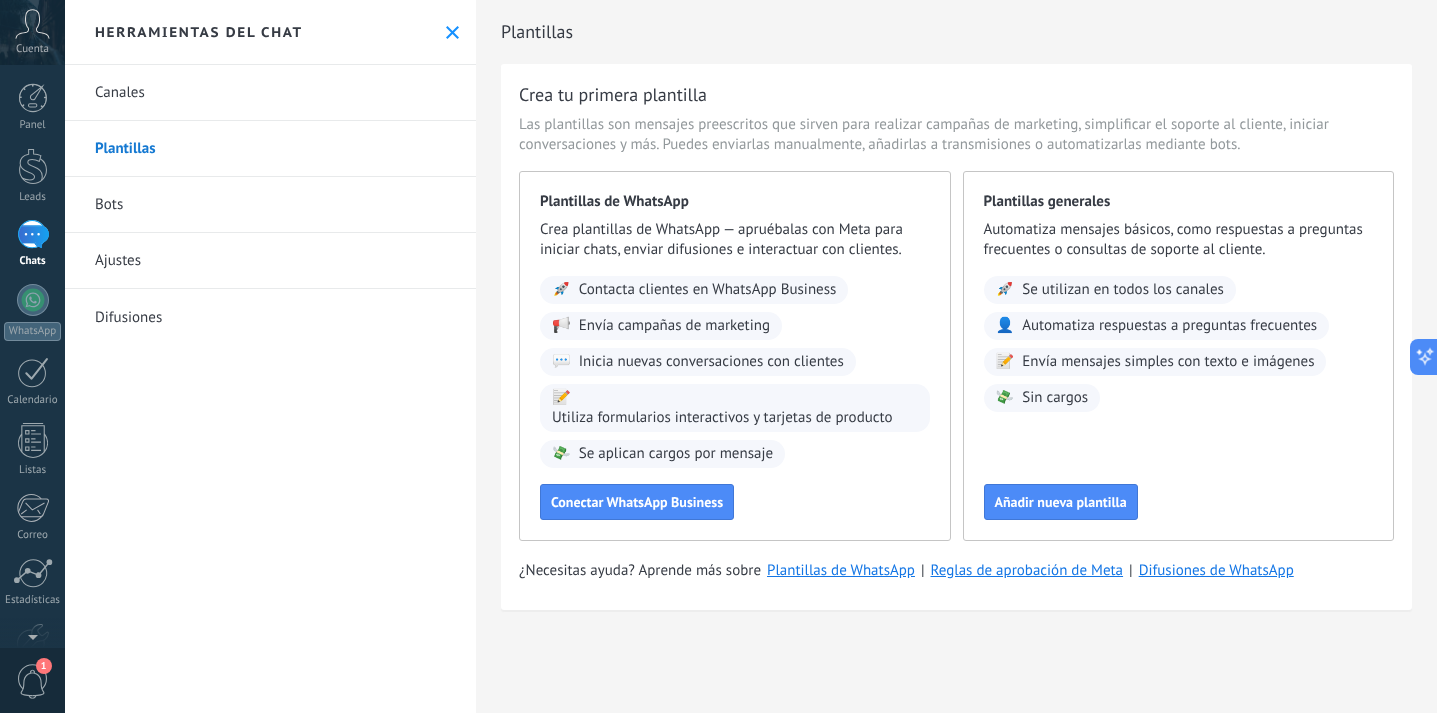 click on "Bots" at bounding box center [270, 205] 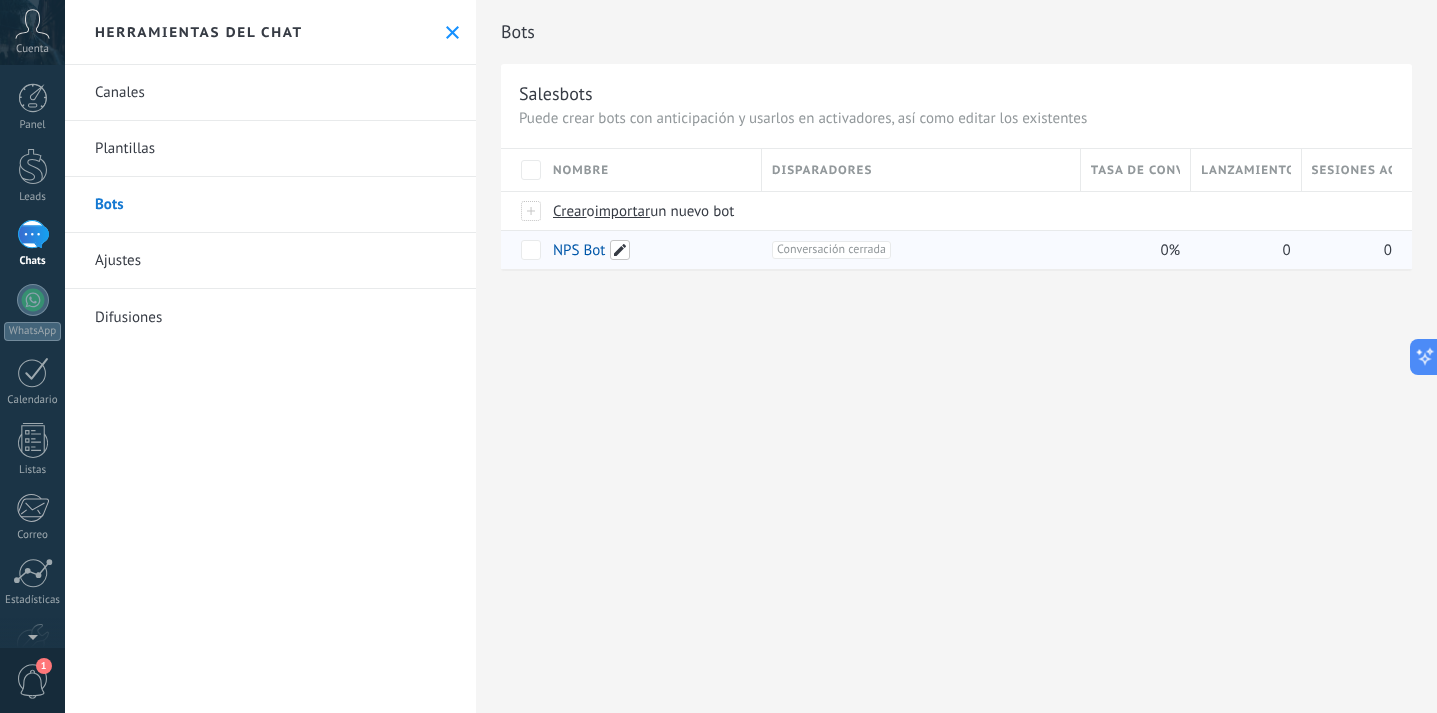 click at bounding box center [620, 250] 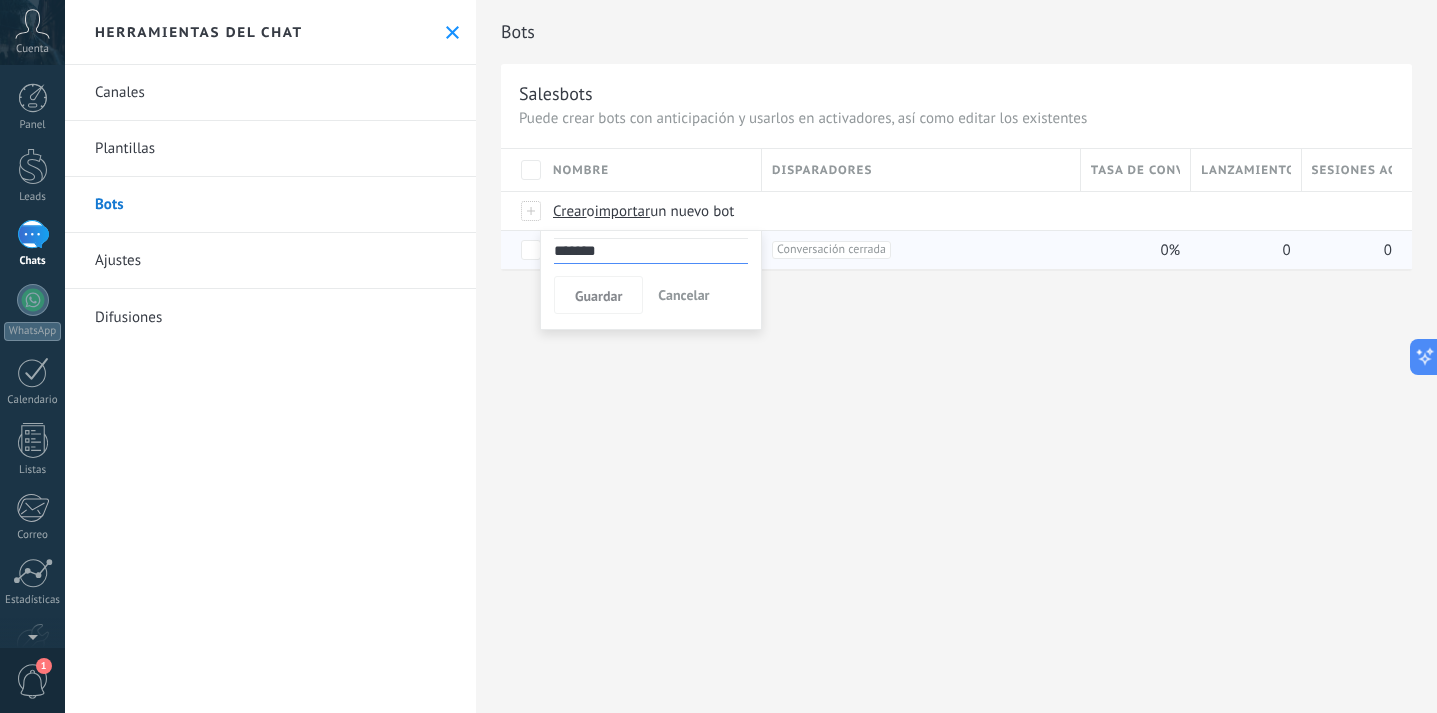 click on "*******" at bounding box center (651, 251) 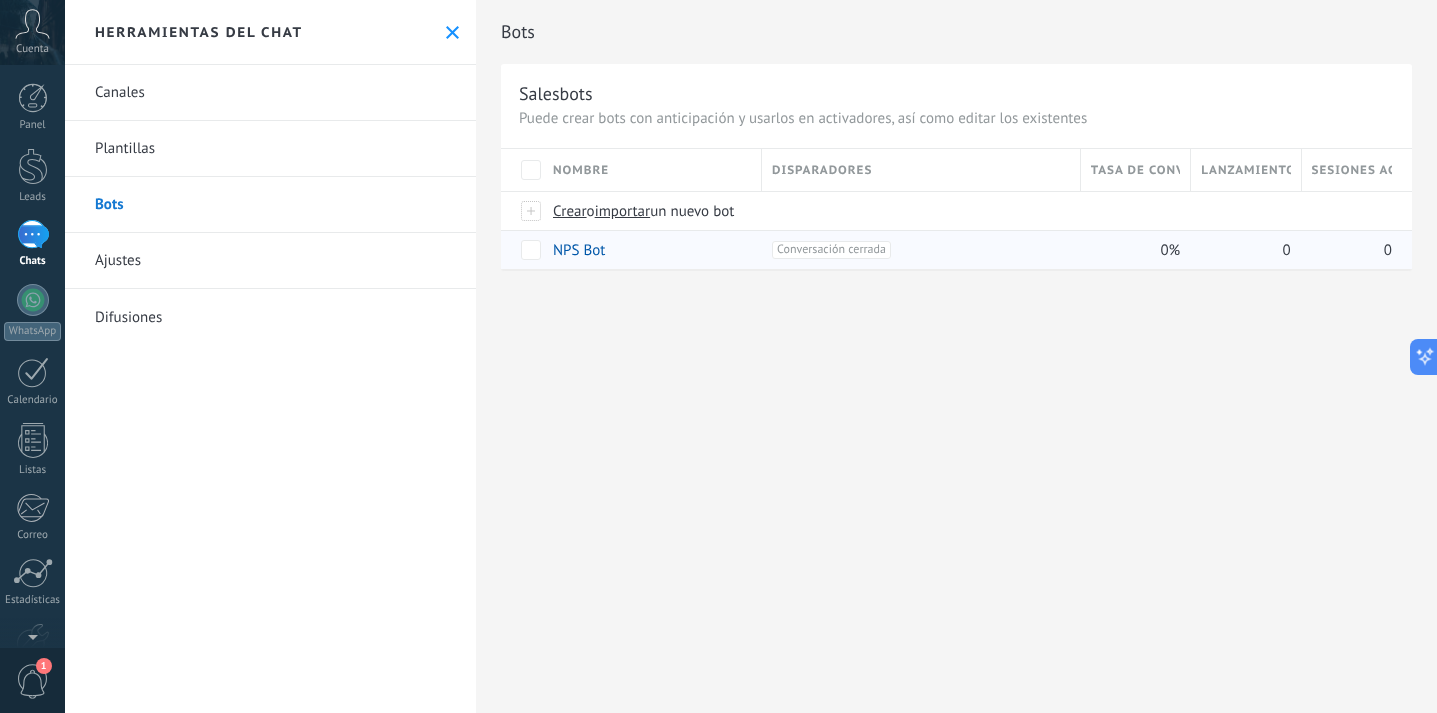 click on "Conversación cerrada +0" at bounding box center (831, 250) 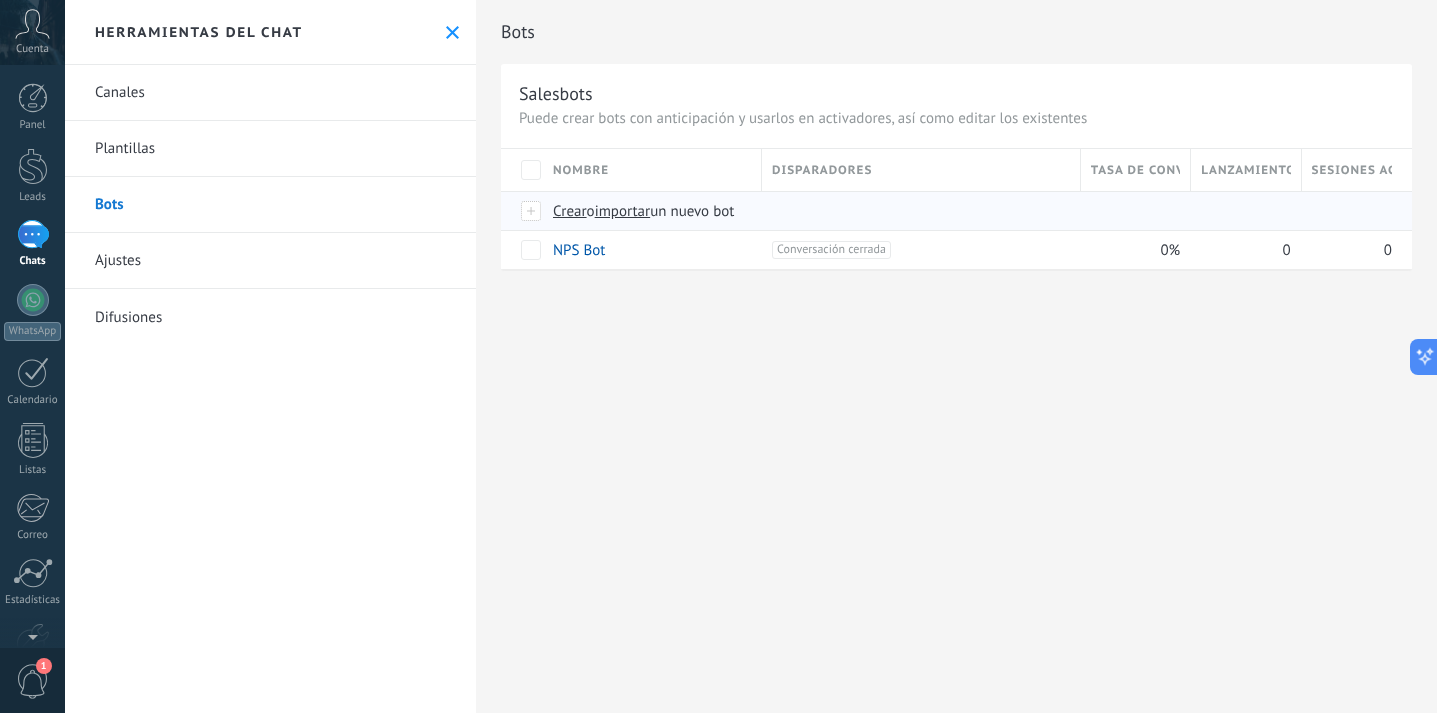 click on "Crear" at bounding box center [570, 211] 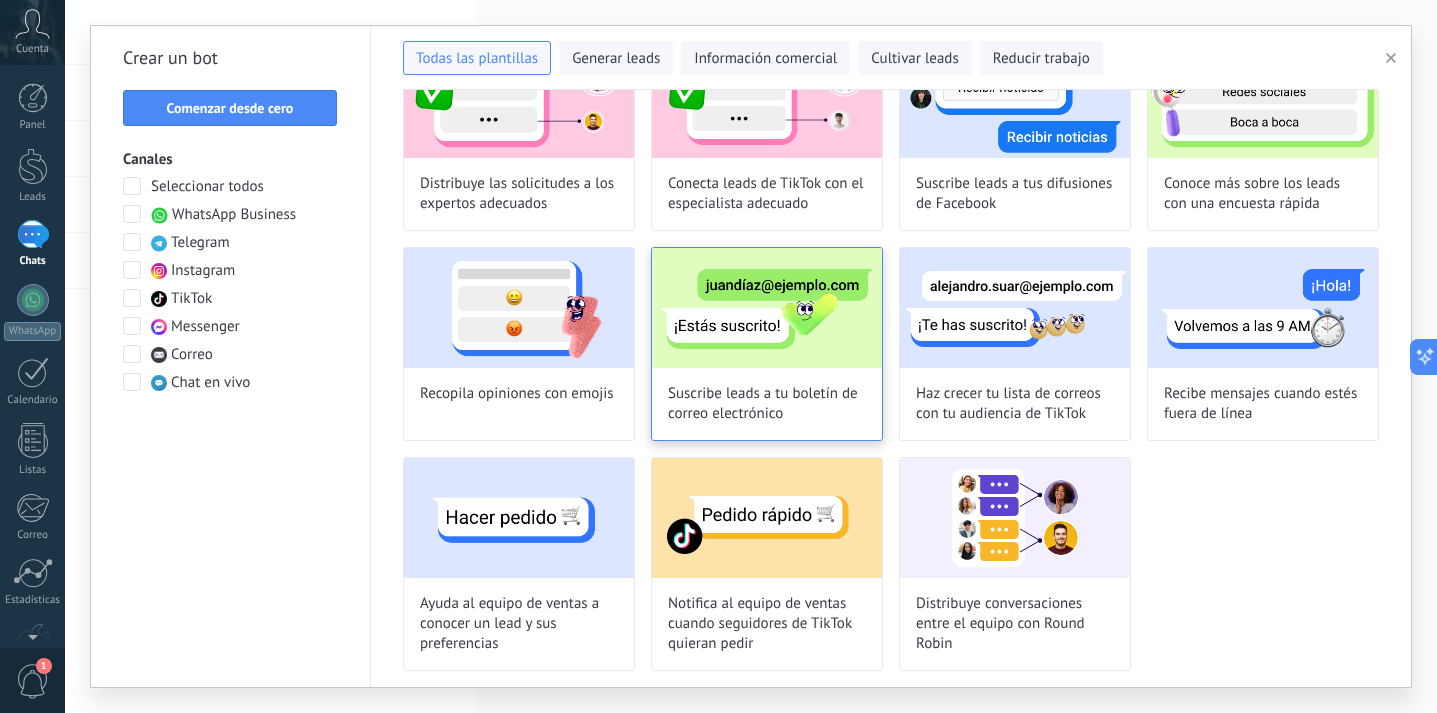 scroll, scrollTop: 577, scrollLeft: 0, axis: vertical 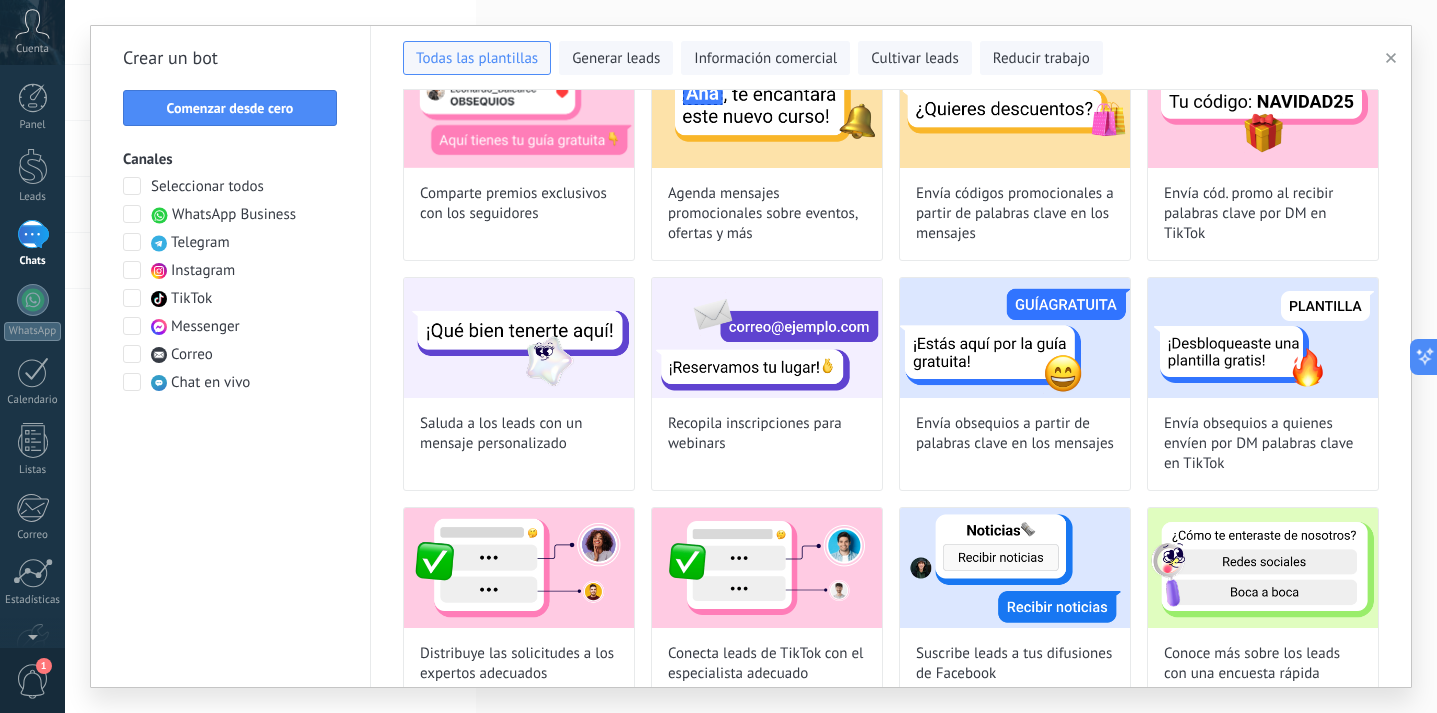 click on "Instagram" at bounding box center (203, 271) 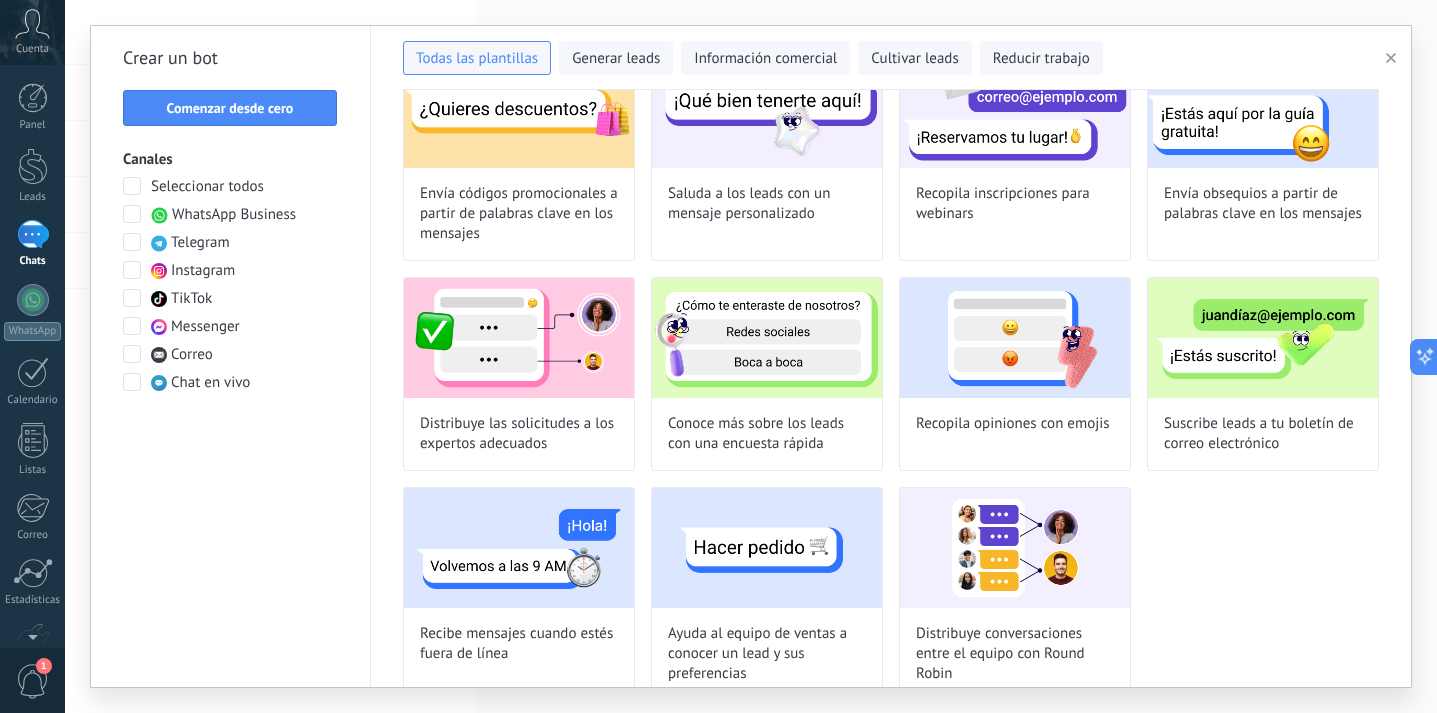 scroll, scrollTop: 347, scrollLeft: 0, axis: vertical 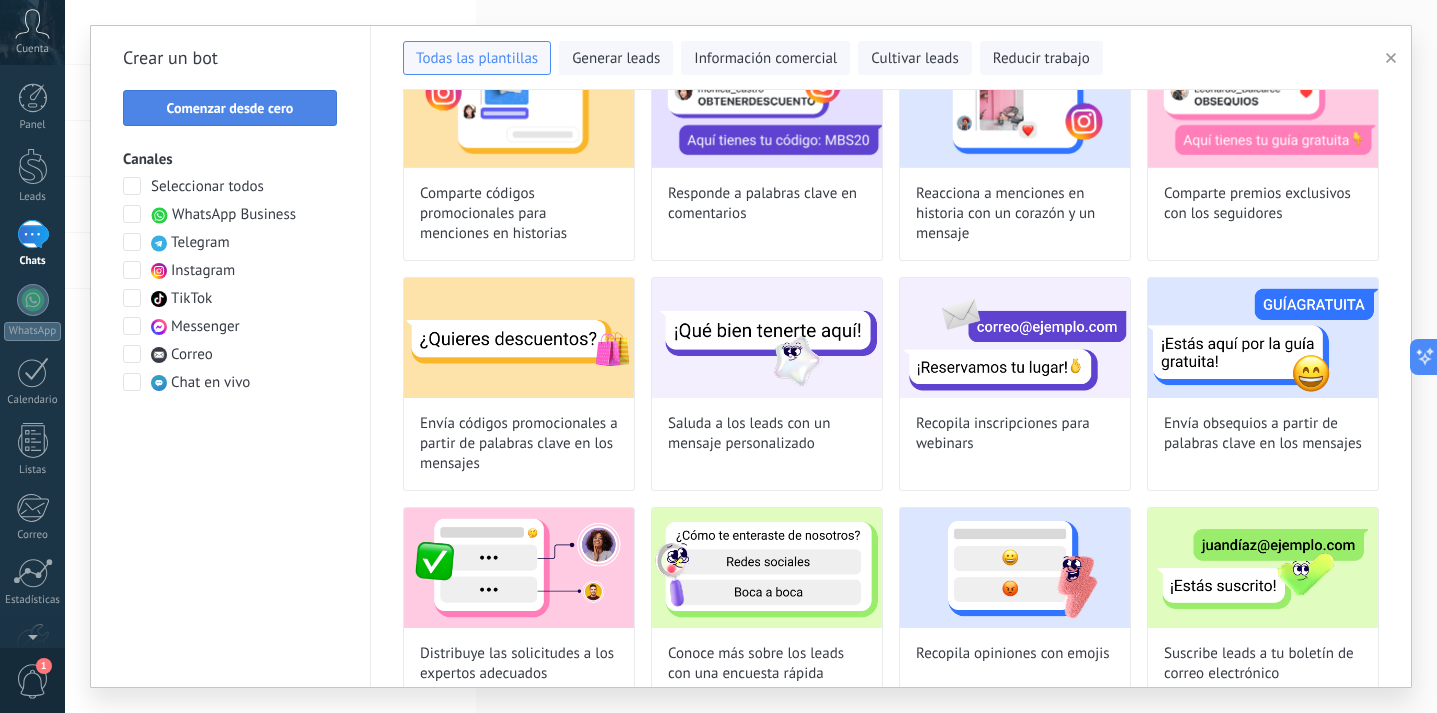 click on "Comenzar desde cero" at bounding box center (230, 108) 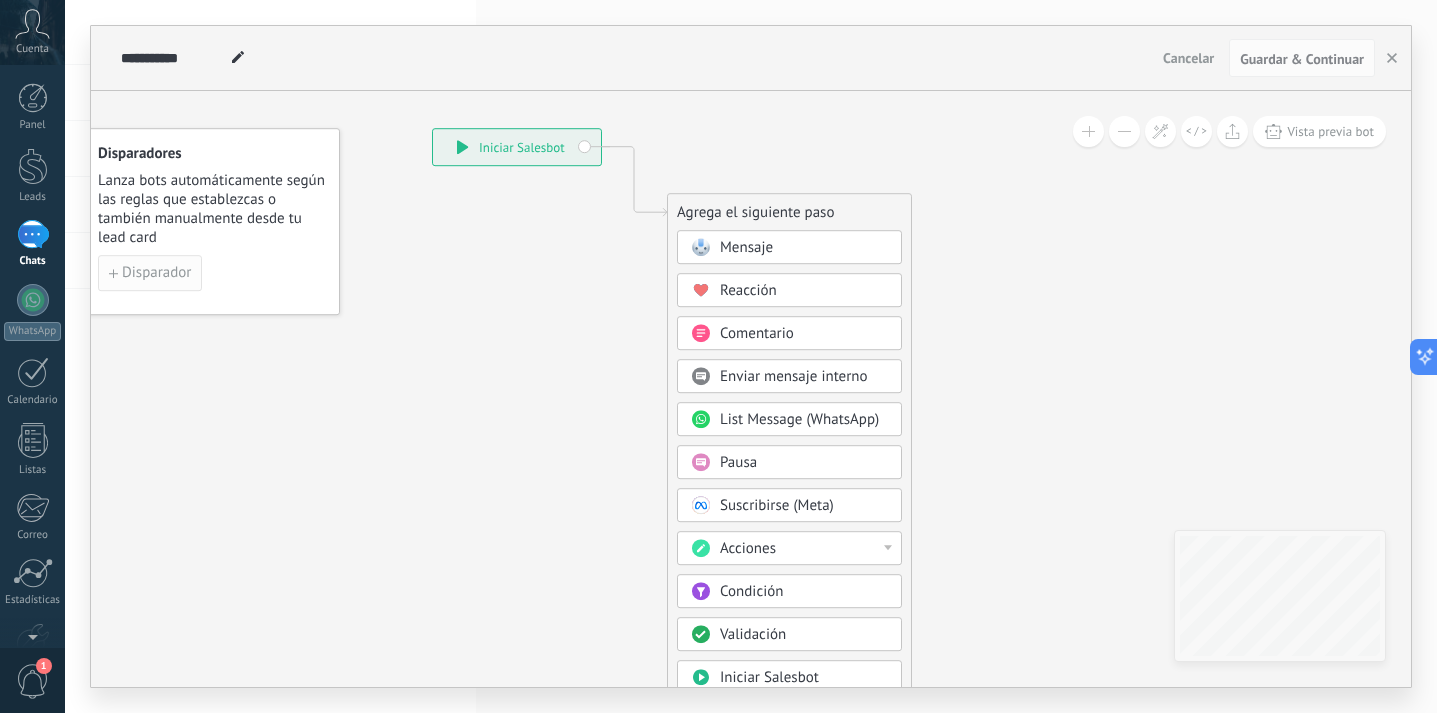 click on "Disparador" at bounding box center [156, 273] 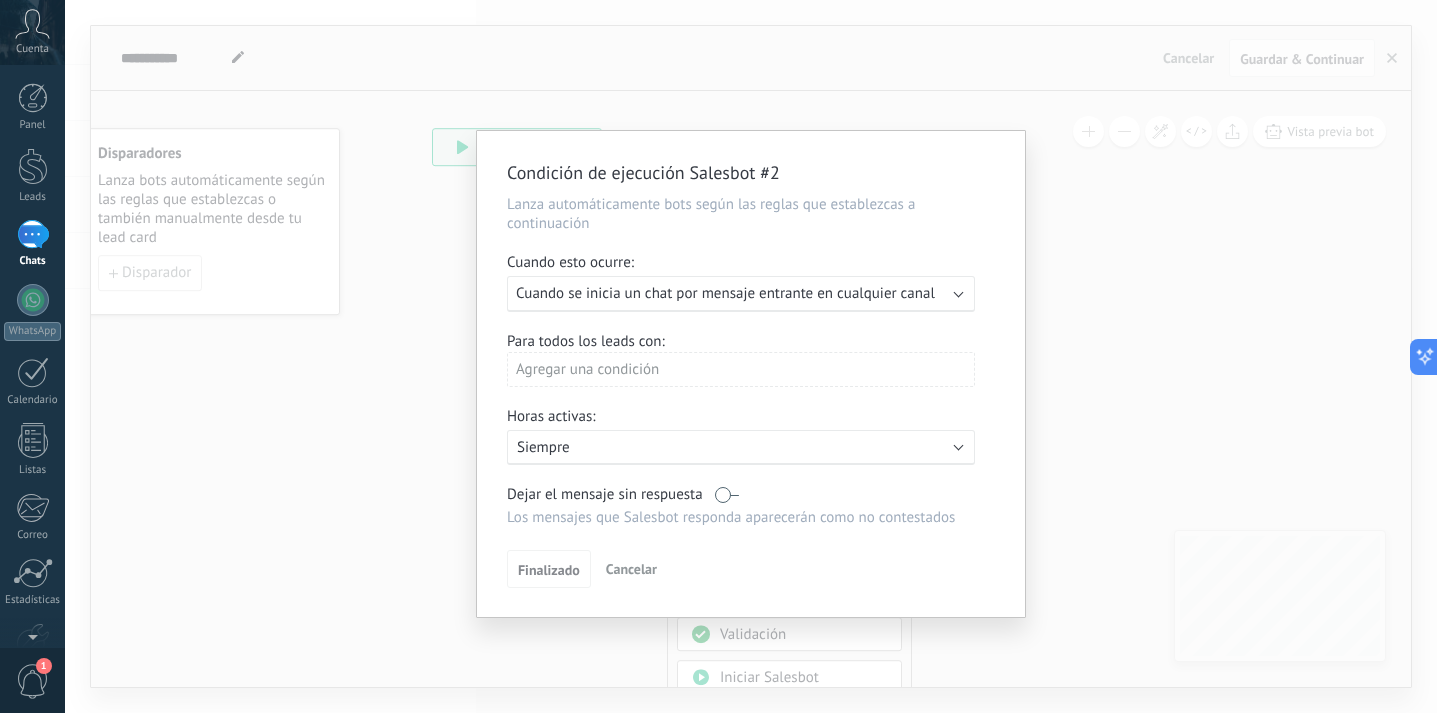 click on "Ejecutar:  Cuando se inicia un chat por mensaje entrante en cualquier canal" at bounding box center [741, 294] 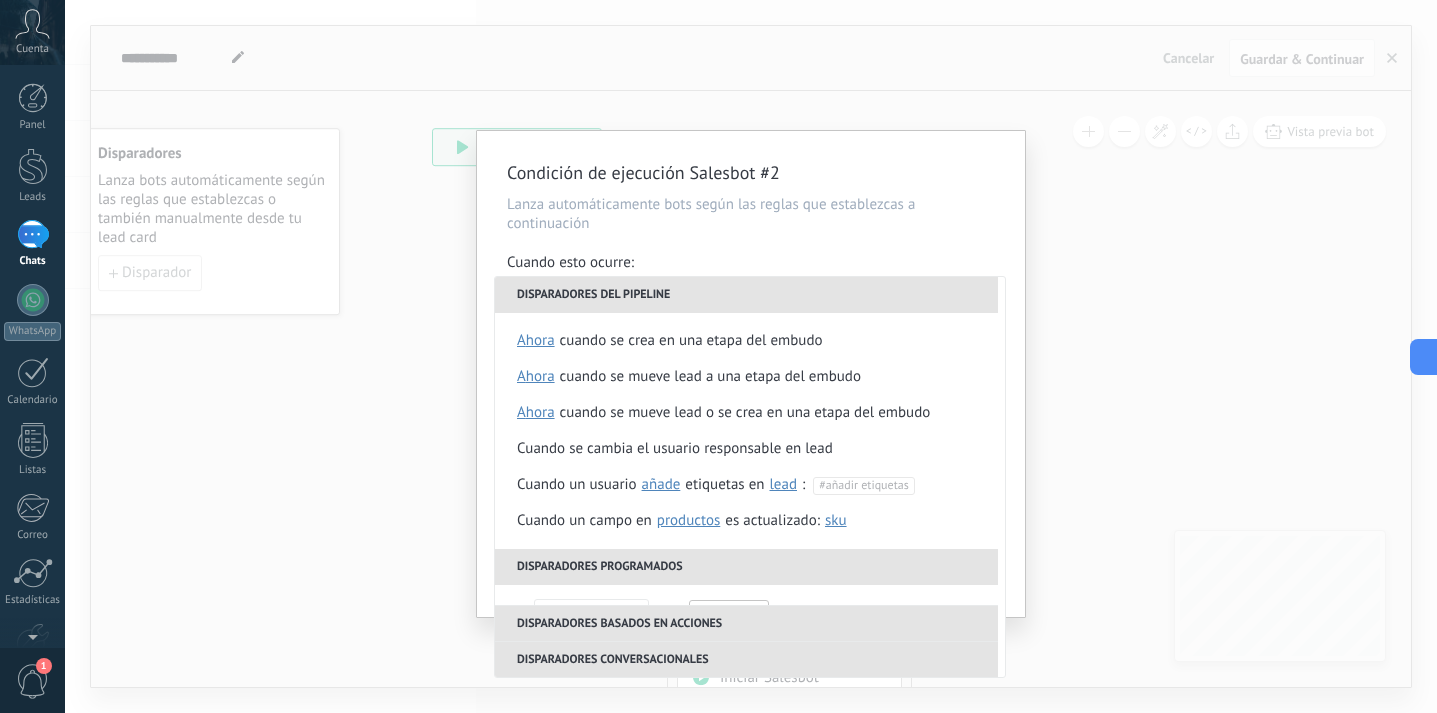 click on "Condición de ejecución Salesbot #2 Lanza automáticamente bots según las reglas que establezcas a continuación Cuando esto ocurre: Ejecutar:  Cuando se inicia un chat por mensaje entrante en cualquier canal Disparadores del pipeline Cuando se crea en una etapa del embudo ahora después de 5 minutos después de 10 minutos un día Seleccionar un intervalo ahora Cuando se mueve lead a una etapa del embudo ahora después de 5 minutos después de 10 minutos un día Seleccionar un intervalo ahora Cuando se mueve lead o se crea en una etapa del embudo ahora después de 5 minutos después de 10 minutos un día Seleccionar un intervalo ahora Cuando se cambia el usuario responsable en lead Cuando un usuario  añade elimina añade  etiquetas en  lead contacto compañía lead : #añadir etiquetas Cuando un campo en  Productos contacto compañía lead Productos  es actualizado:  SKU Grupo Precio Descripción External ID Unit Oferta especial 1 Precio al por mayor Puntos por compra Imagen SKU El 00:00" at bounding box center [751, 356] 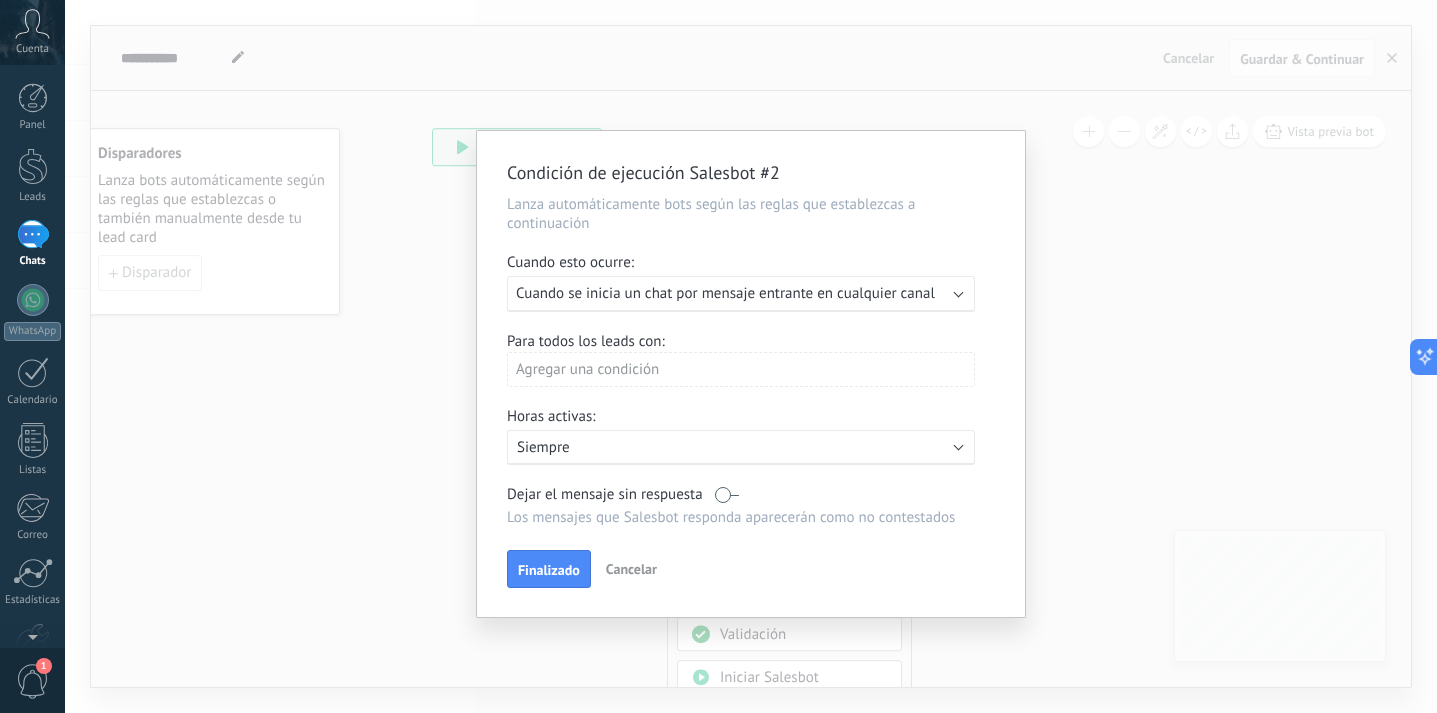 click on "Agregar una condición" at bounding box center (741, 369) 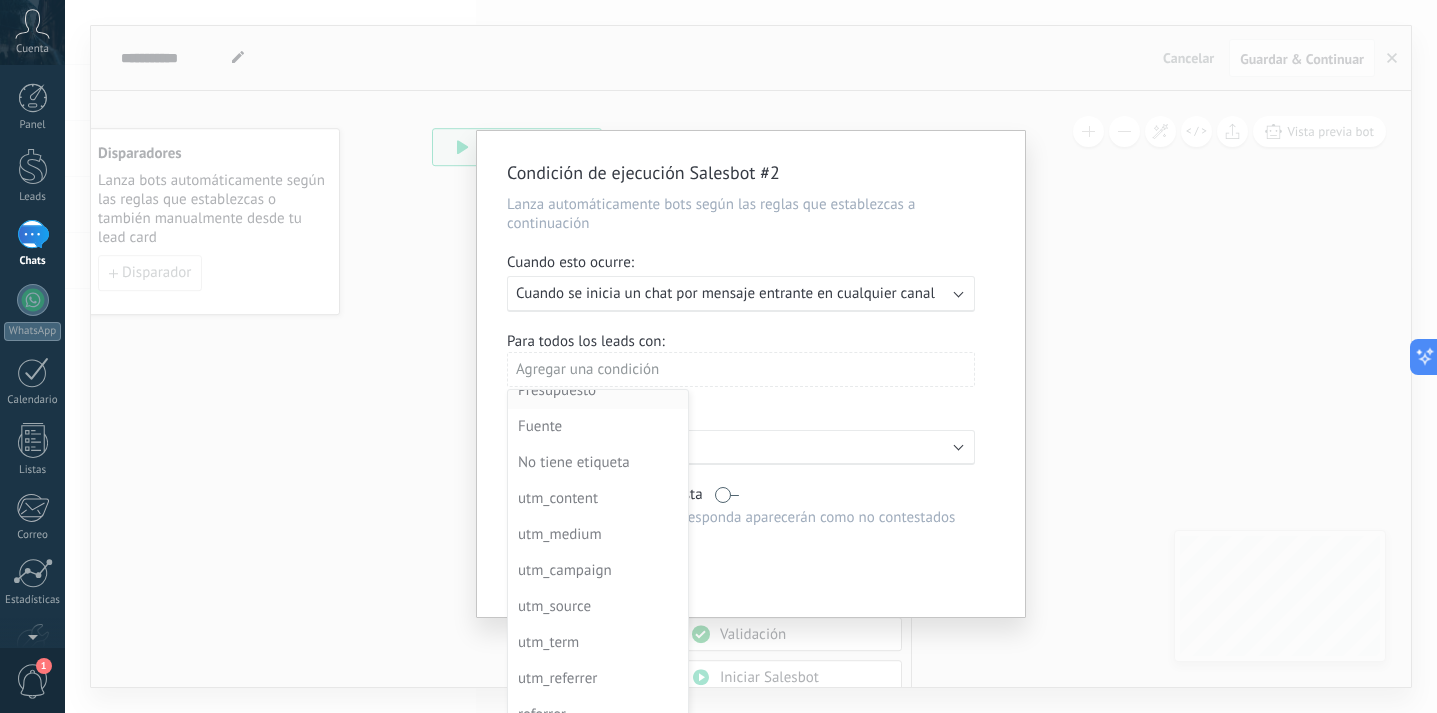 scroll, scrollTop: 0, scrollLeft: 0, axis: both 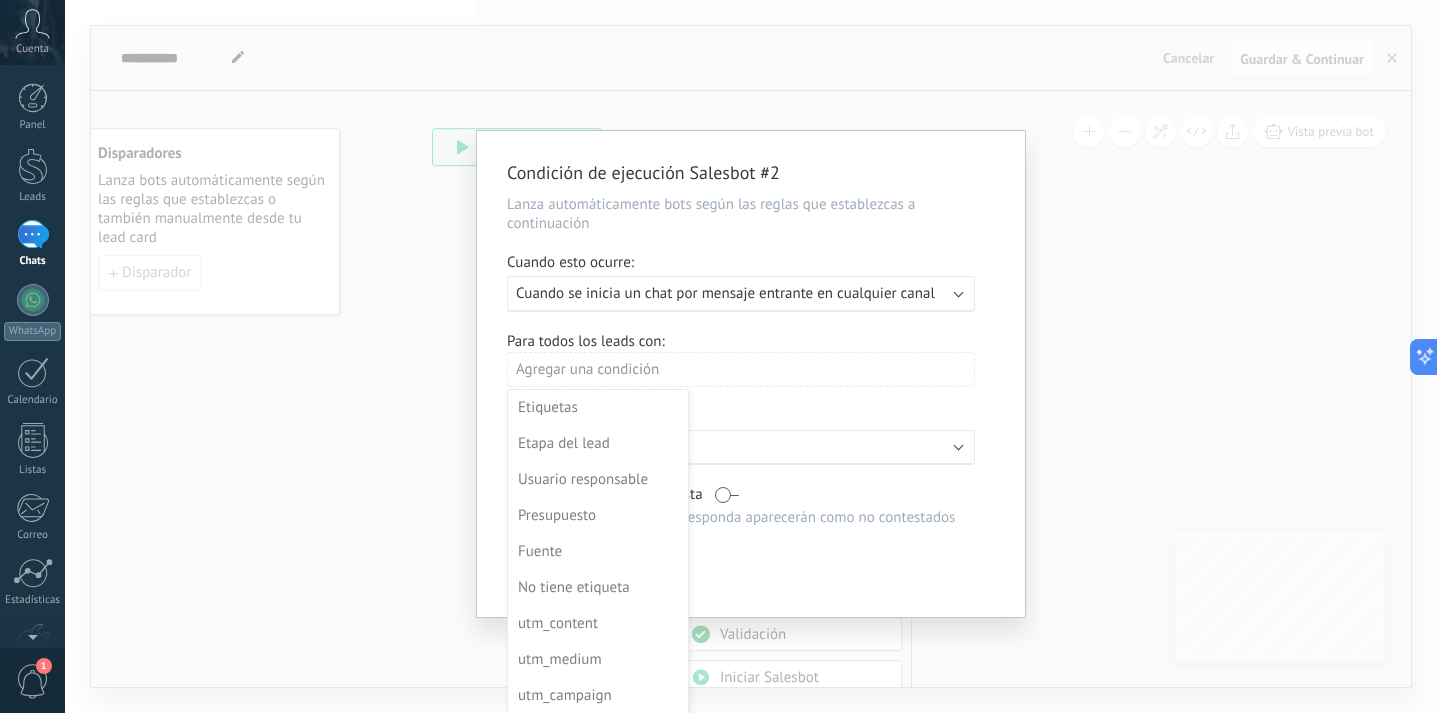 click at bounding box center [751, 374] 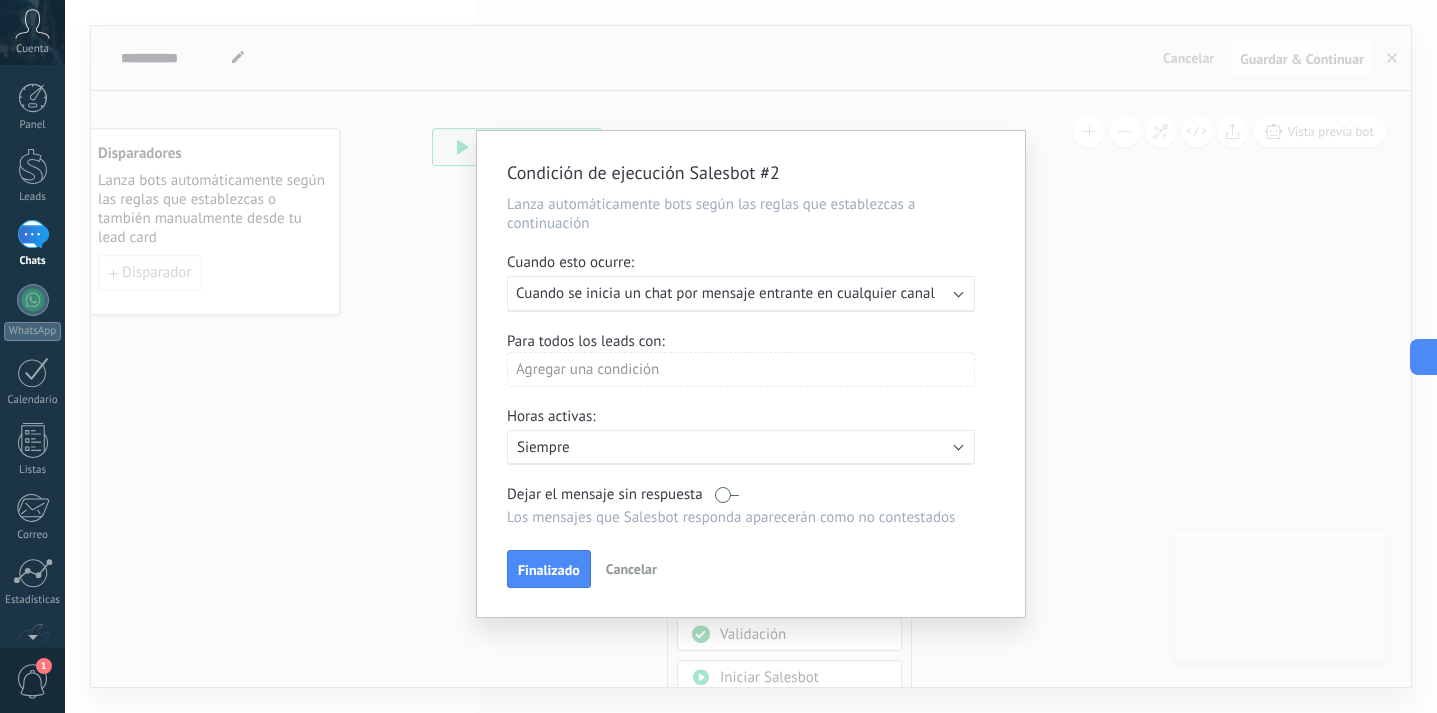 click on "Agregar una condición" at bounding box center [741, 369] 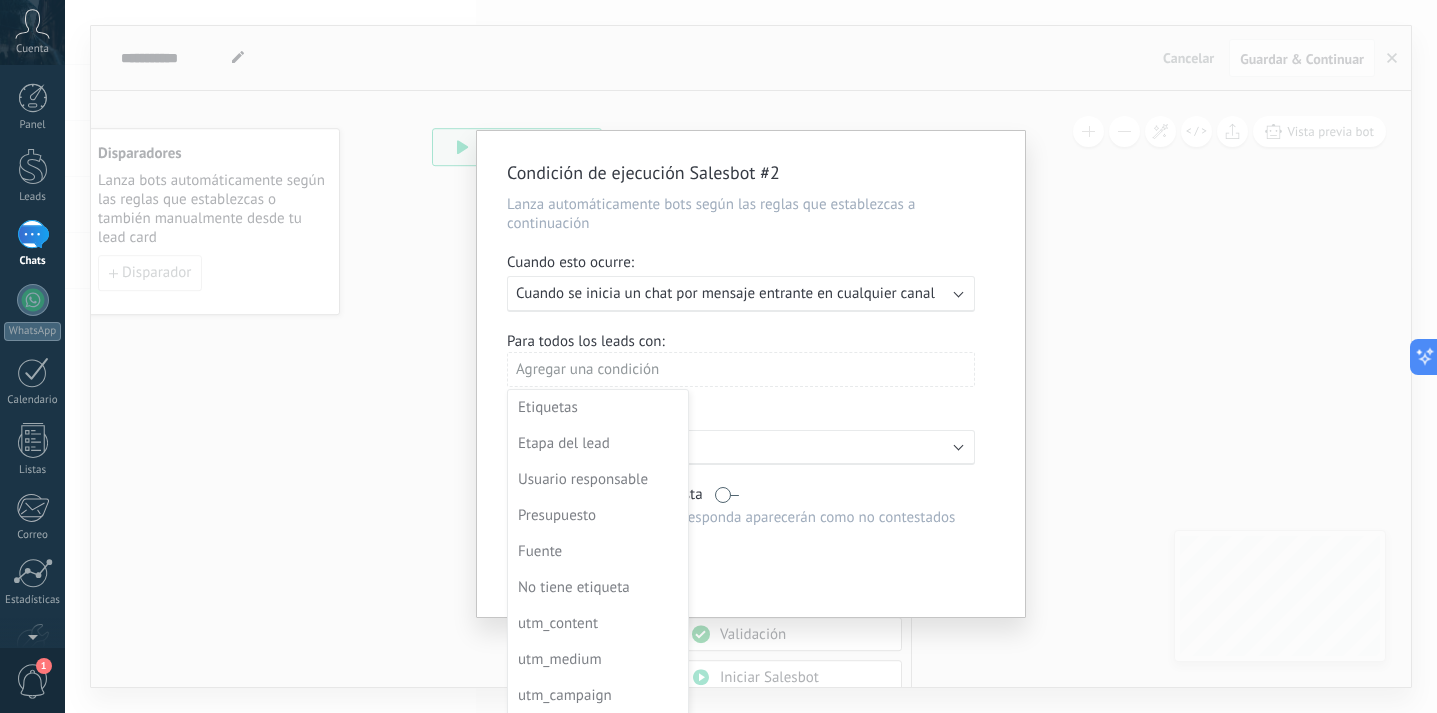click on "Condición de ejecución Salesbot #2 Lanza automáticamente bots según las reglas que establezcas a continuación Cuando esto ocurre: Ejecutar: Cuando se inicia un chat por mensaje entrante en cualquier canal Para todos los leads con: Agregar una condición Etiquetas Etapa del lead Usuario responsable Presupuesto Fuente No tiene etiqueta utm_content utm_medium utm_campaign utm_source utm_term utm_referrer referrer gclientid gclid fbclid Horas activas: Activo: Siempre Dejar el mensaje sin respuesta Los mensajes que Salesbot responda aparecerán como no contestados Aplicar a todos los leads en esta etapa Finalizado Cancelar" at bounding box center [751, 356] 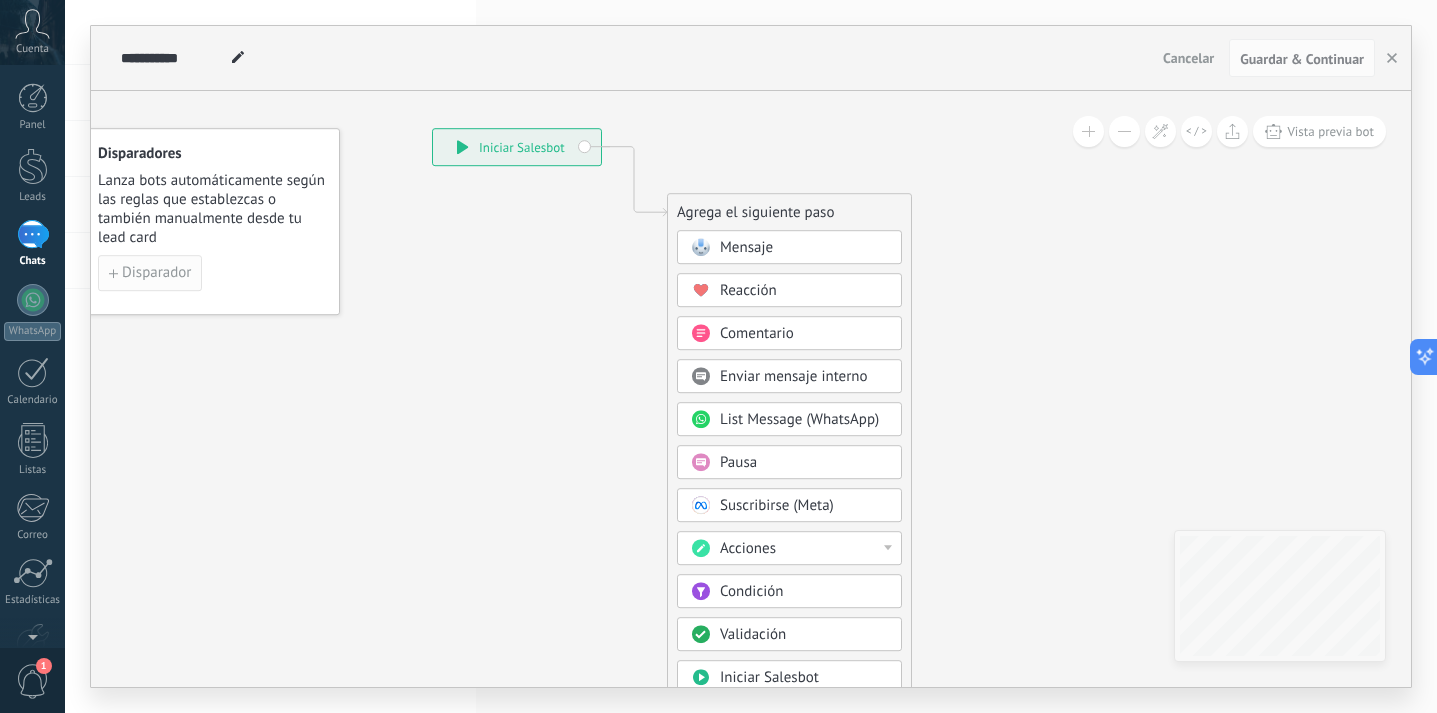 click on "Disparador" at bounding box center [150, 273] 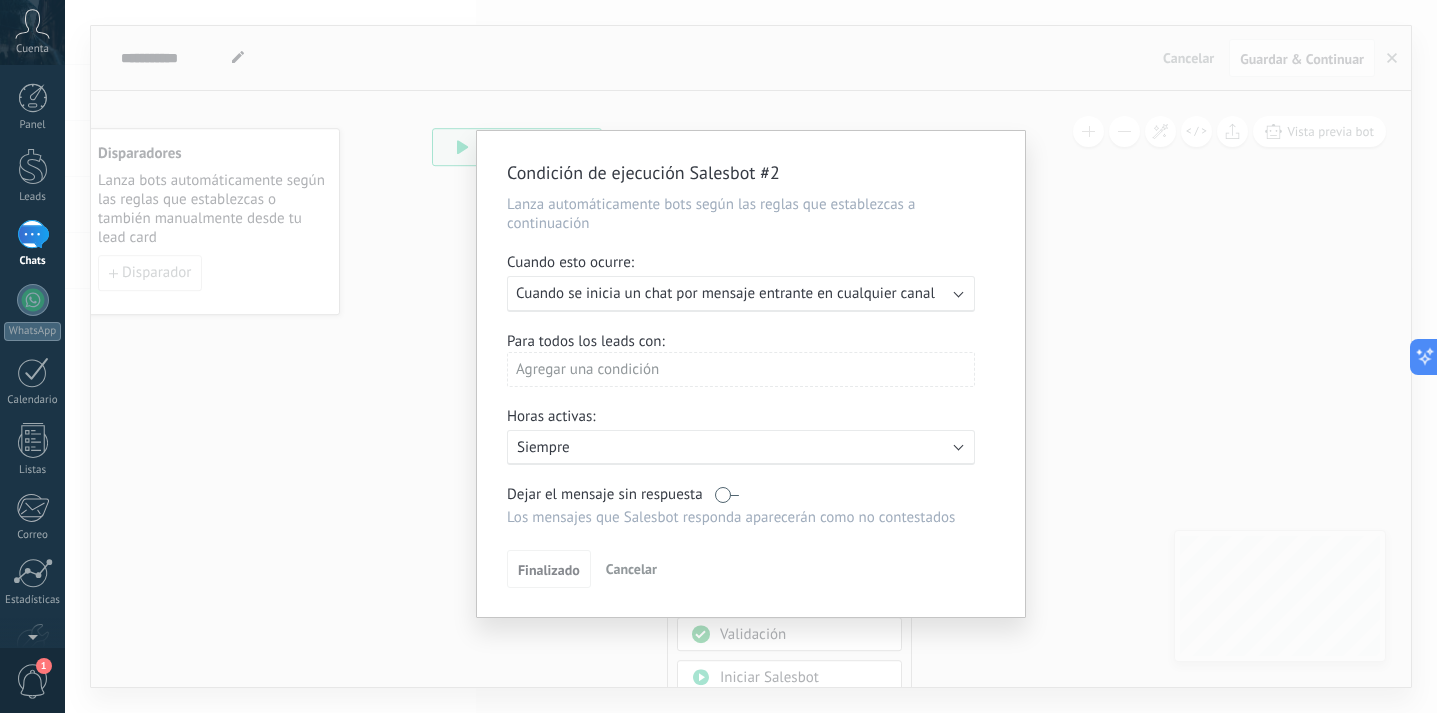 type 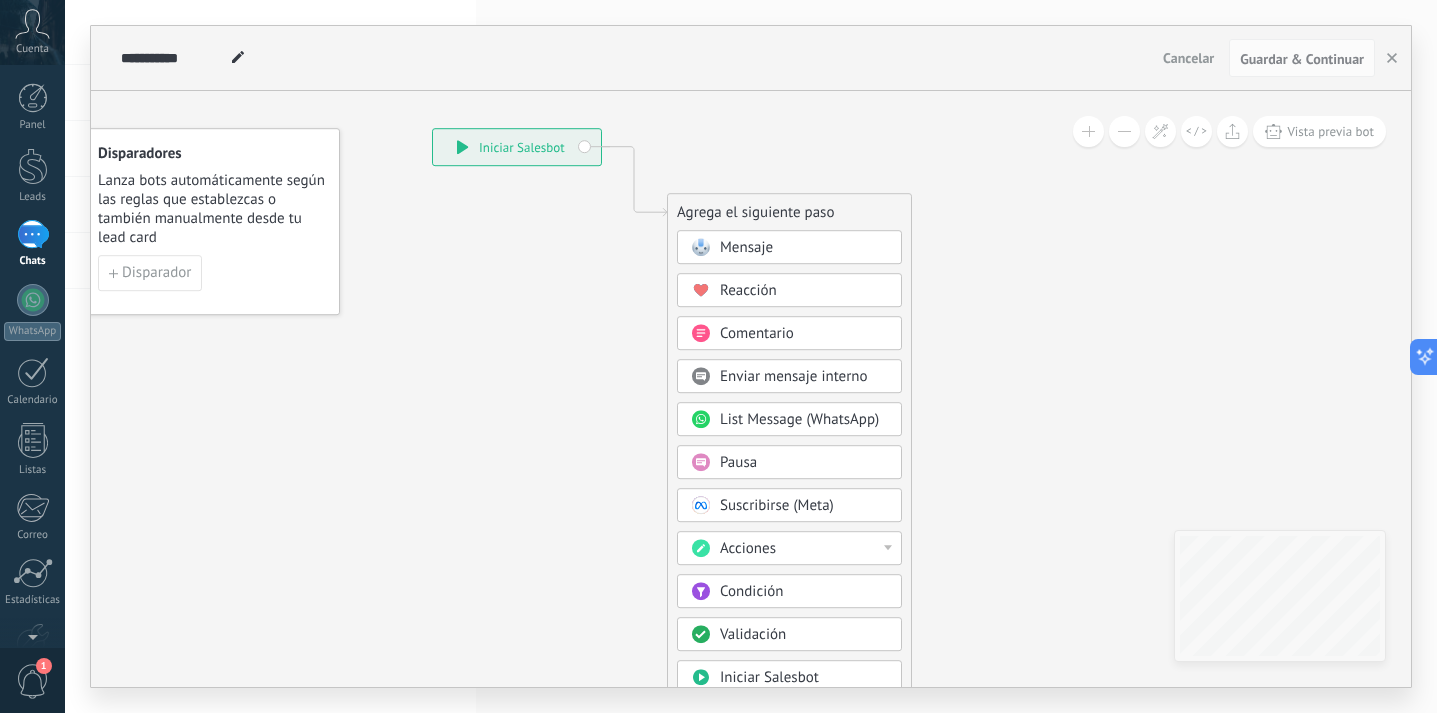 click on "Mensaje" at bounding box center [746, 247] 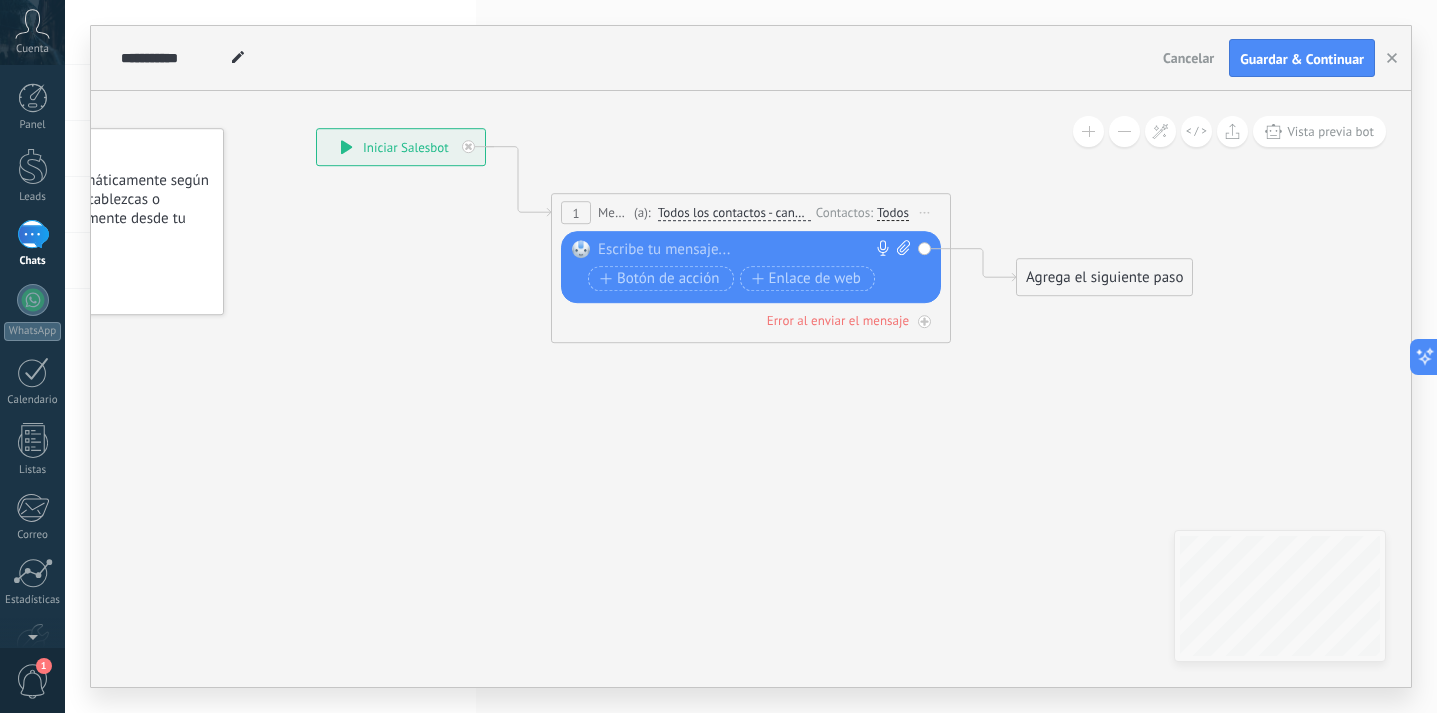 click at bounding box center [746, 250] 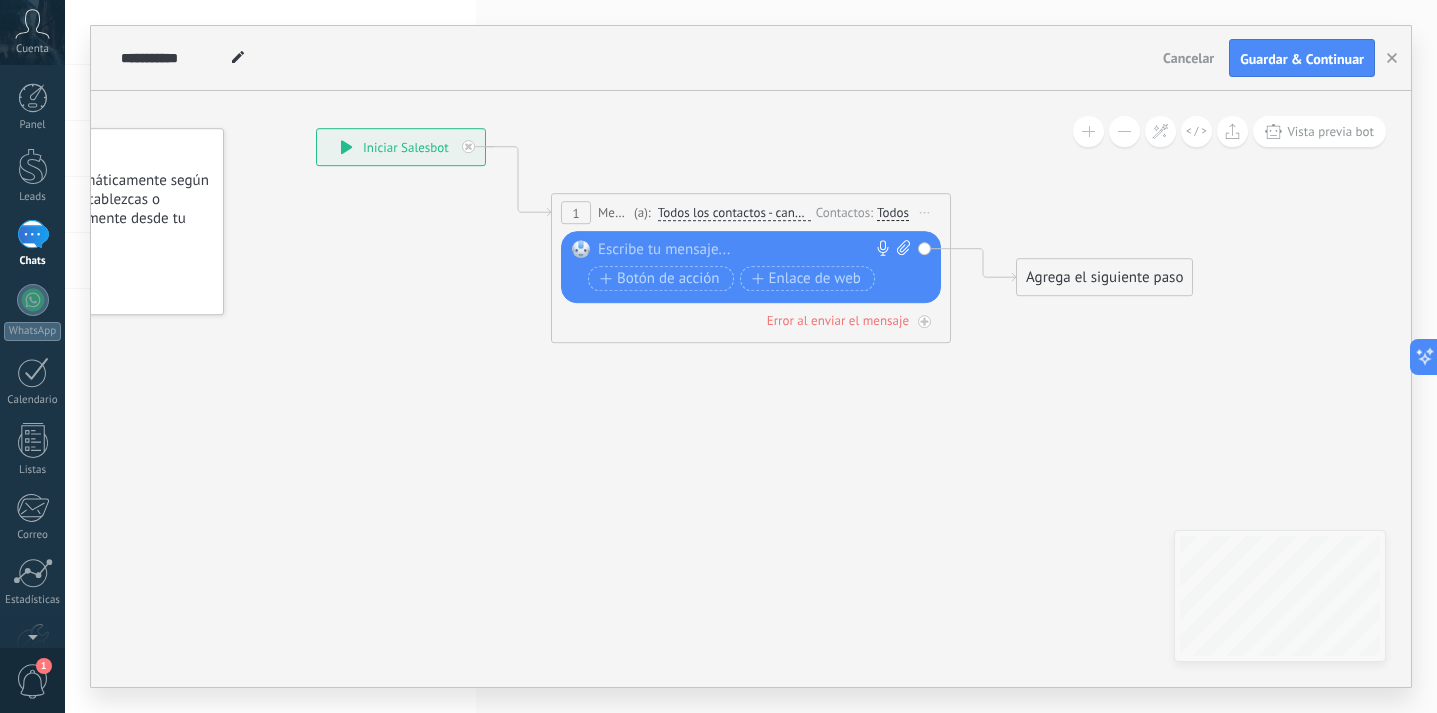 type 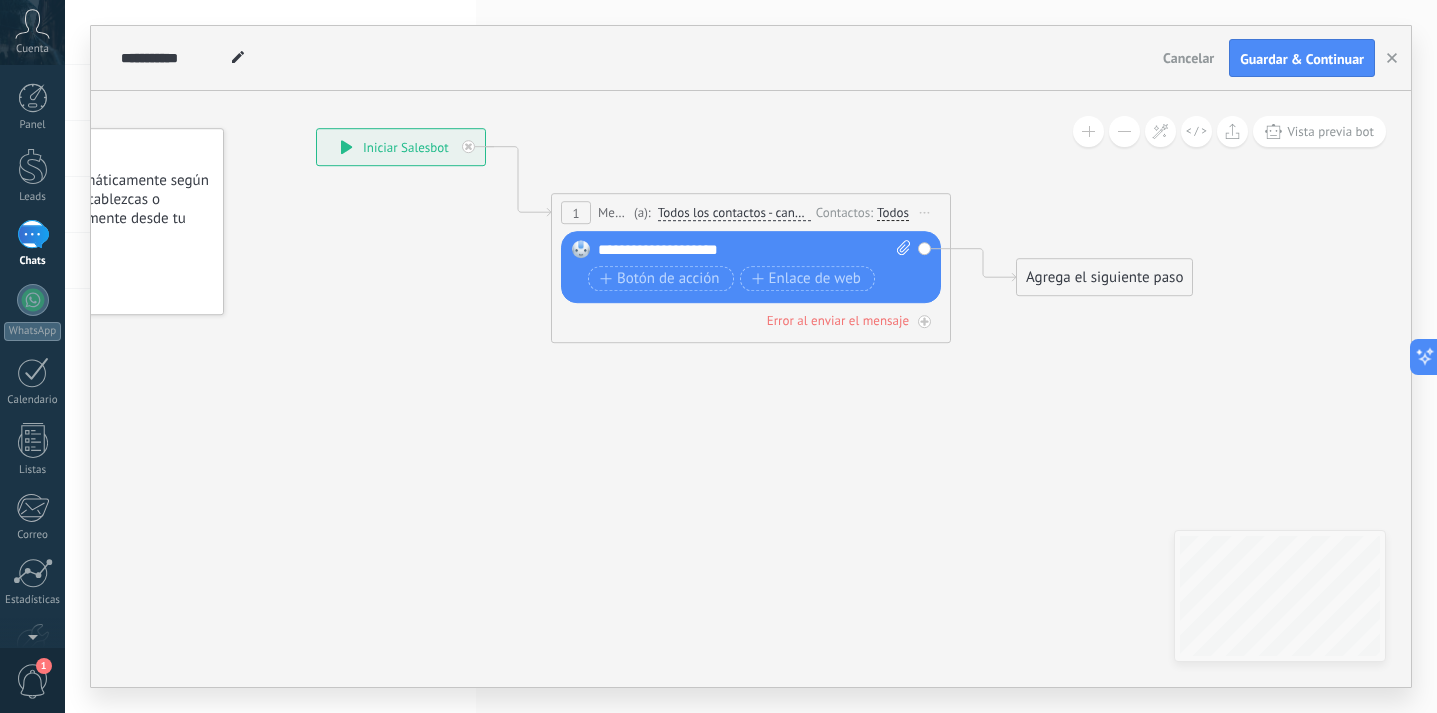 click on "**********" at bounding box center (754, 250) 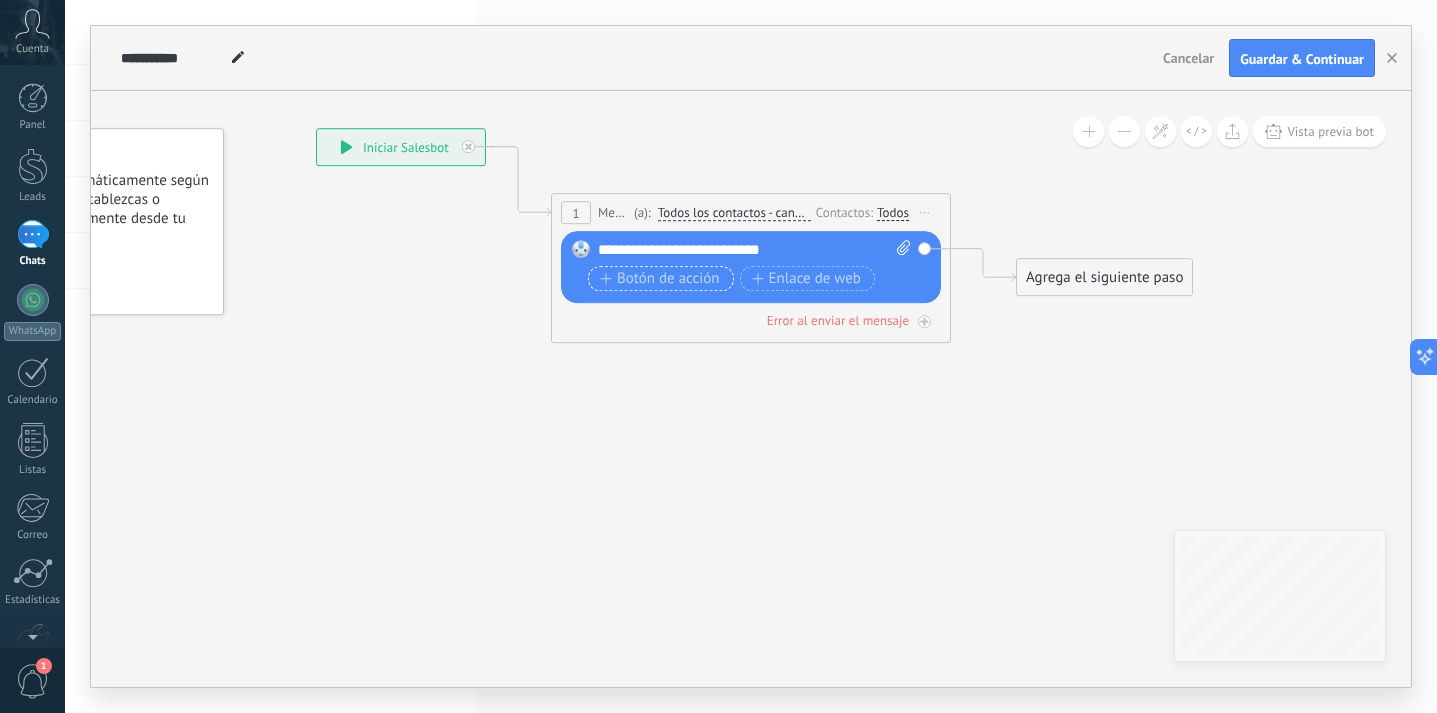 click on "Botón de acción" at bounding box center (660, 279) 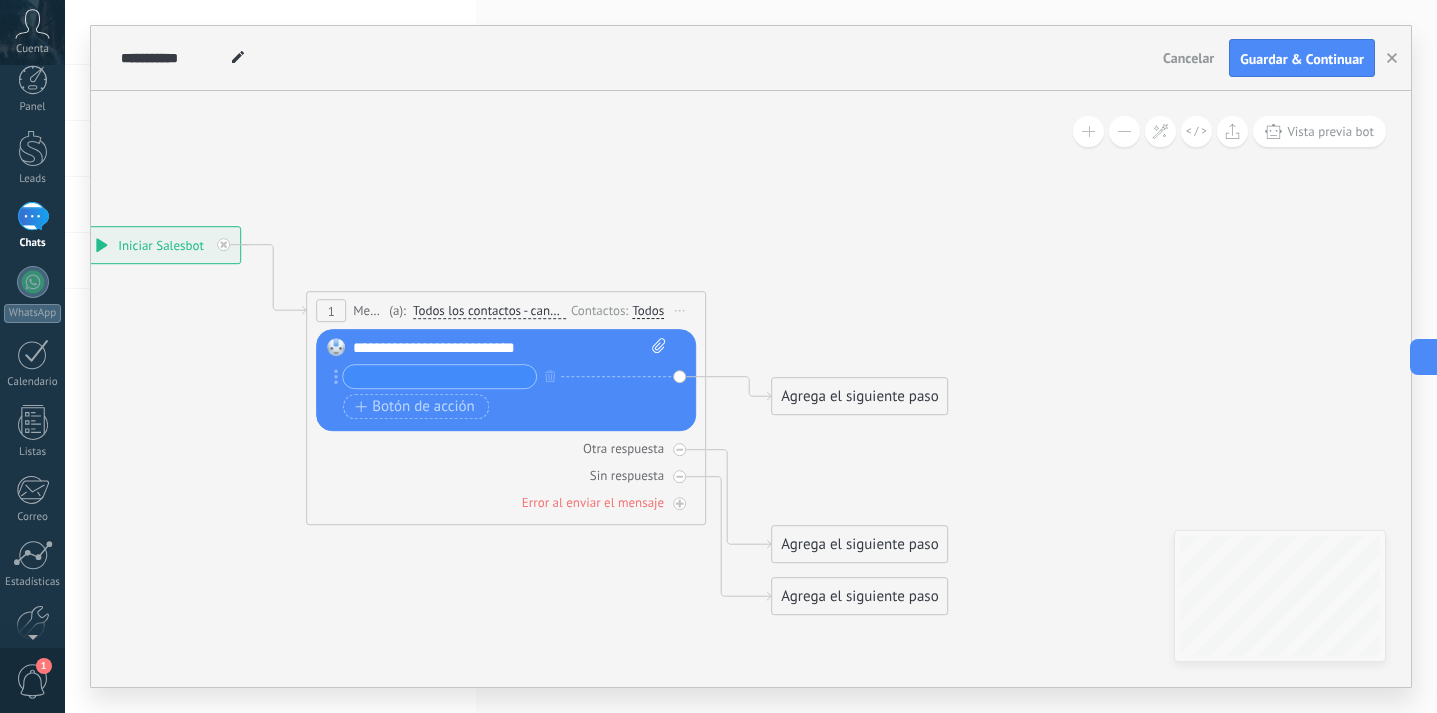 scroll, scrollTop: 0, scrollLeft: 0, axis: both 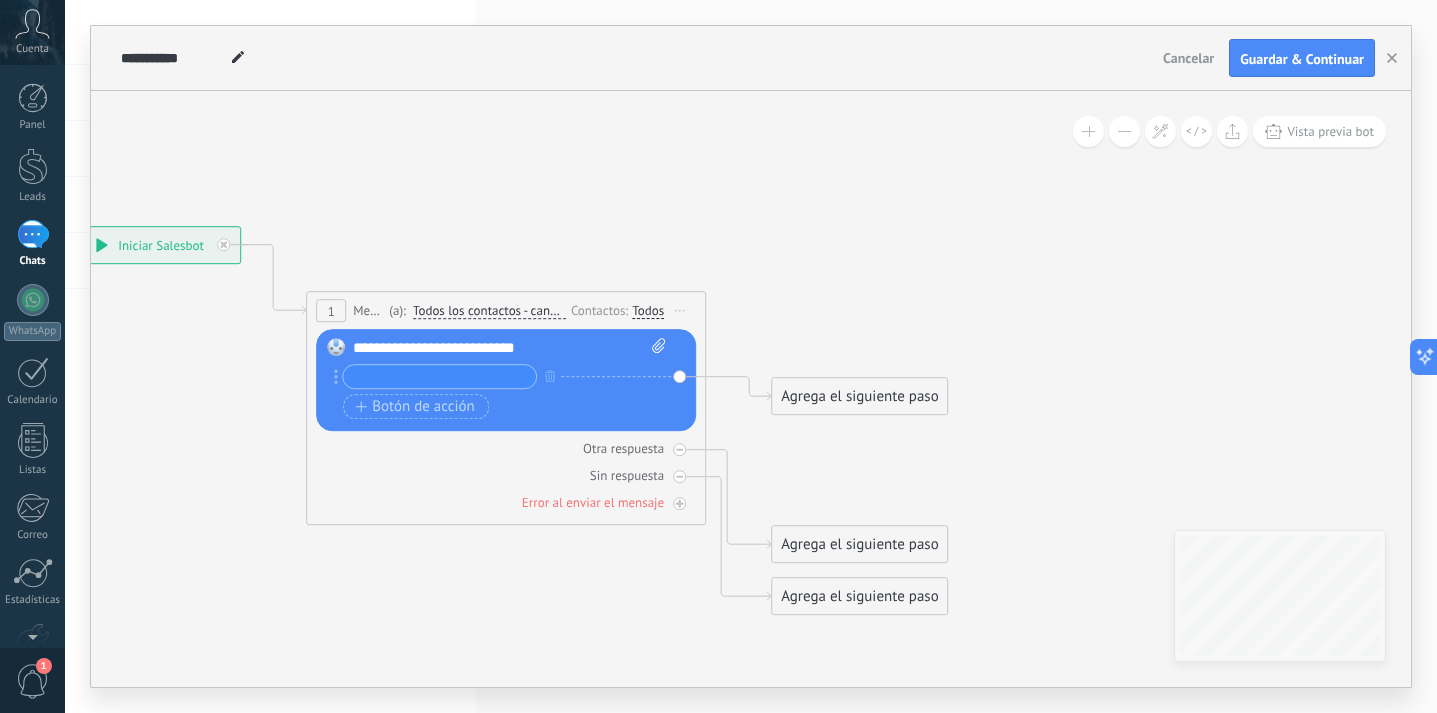 click 